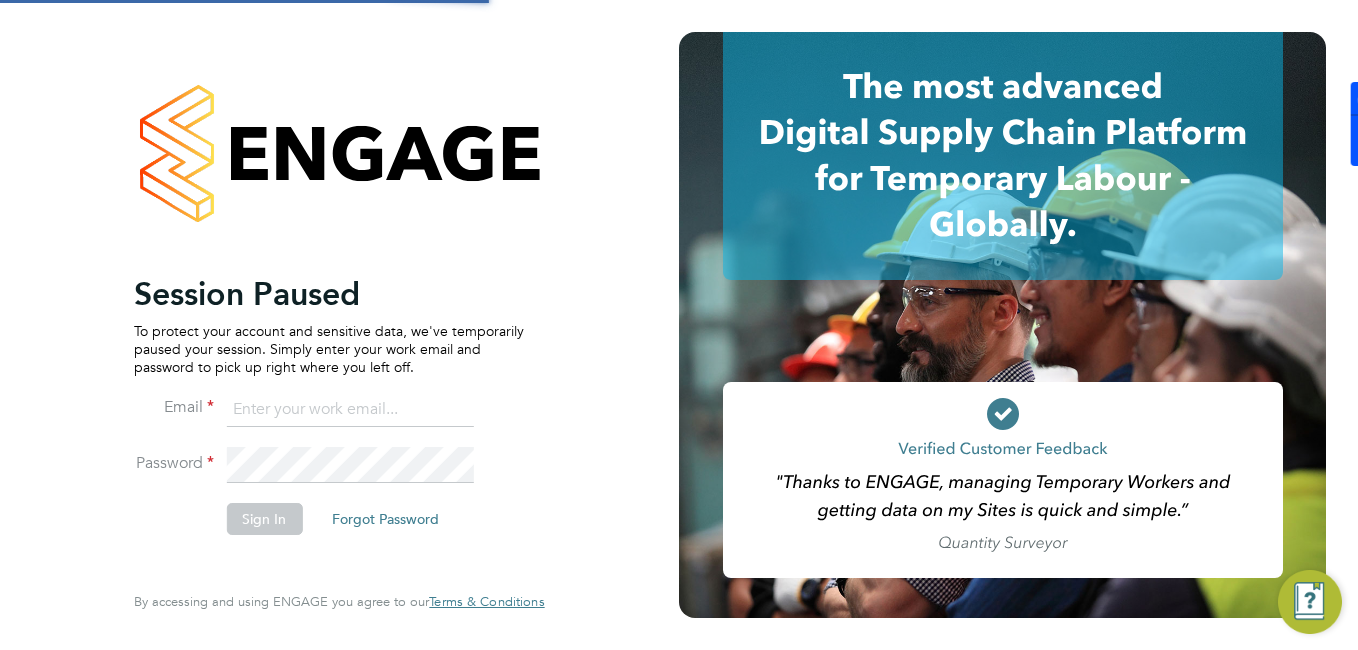 scroll, scrollTop: 0, scrollLeft: 0, axis: both 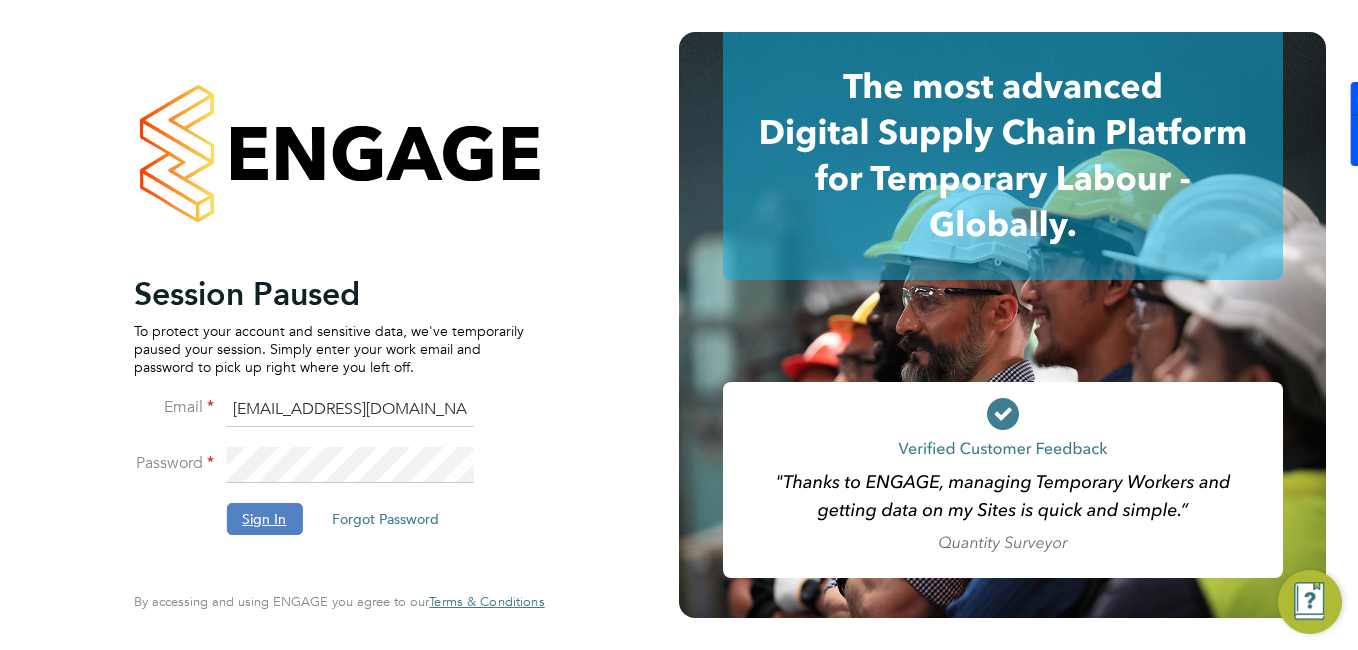 click on "Sign In" 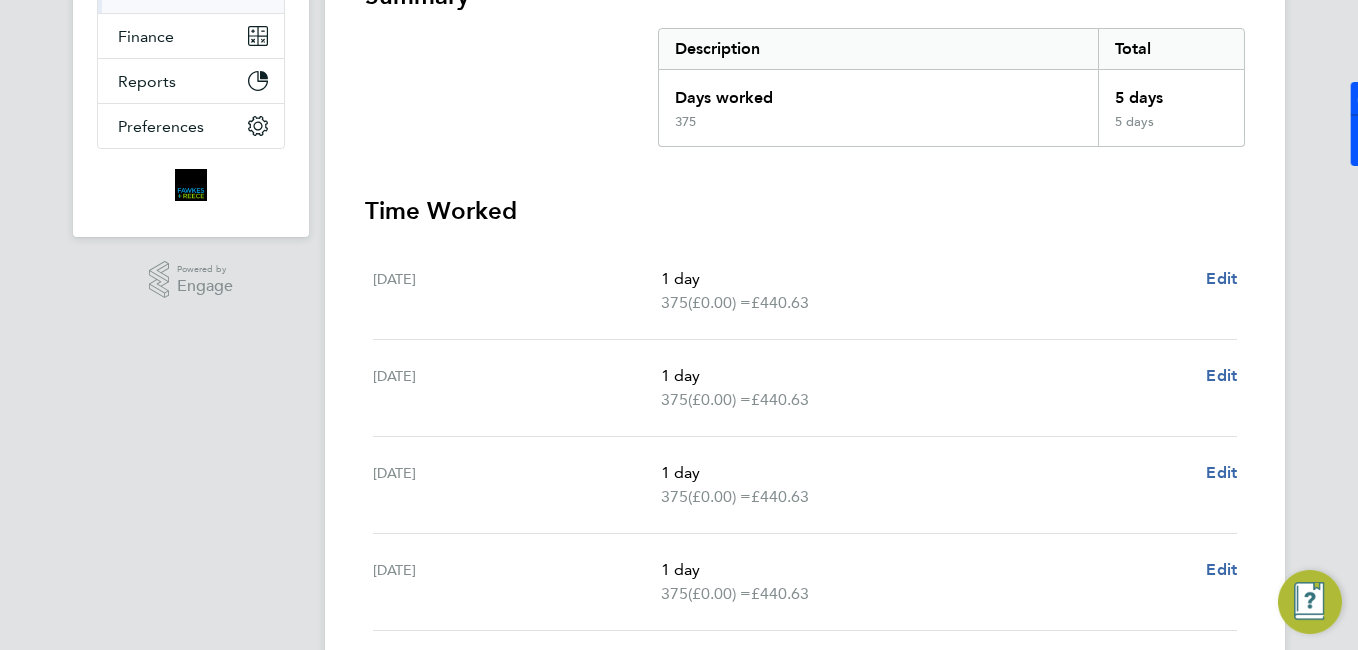 scroll, scrollTop: 95, scrollLeft: 0, axis: vertical 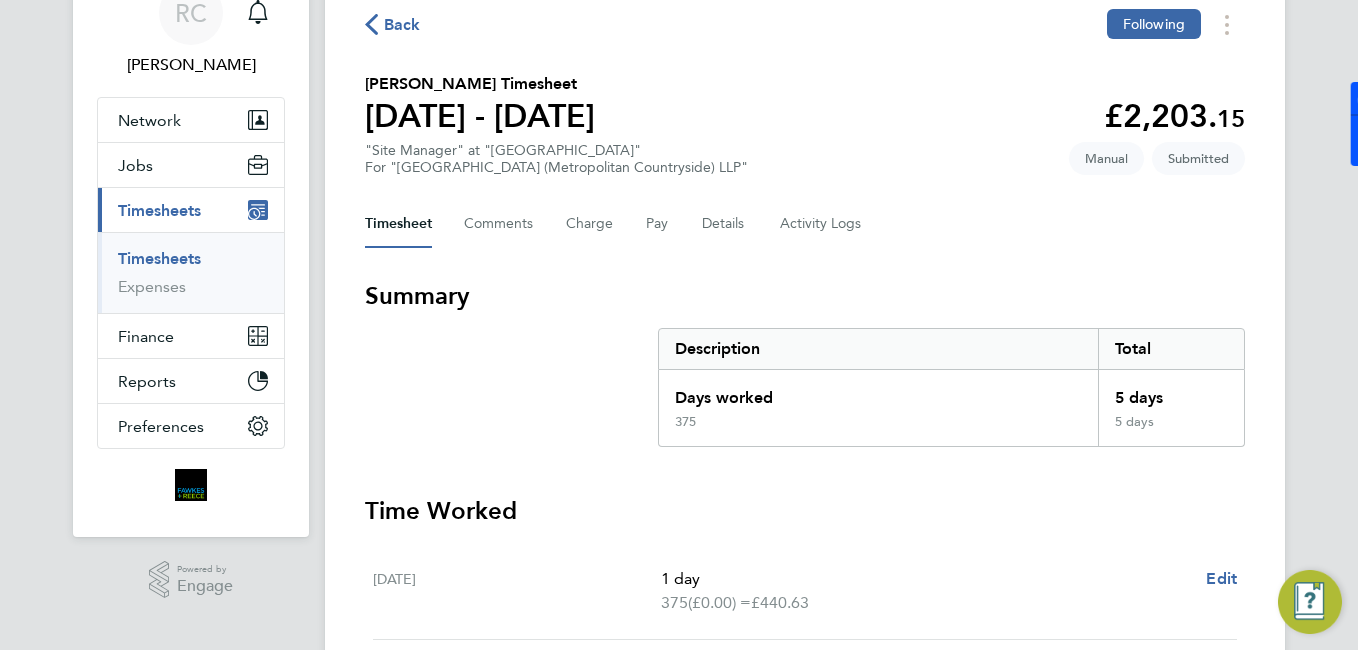 click on "Timesheets" at bounding box center [159, 258] 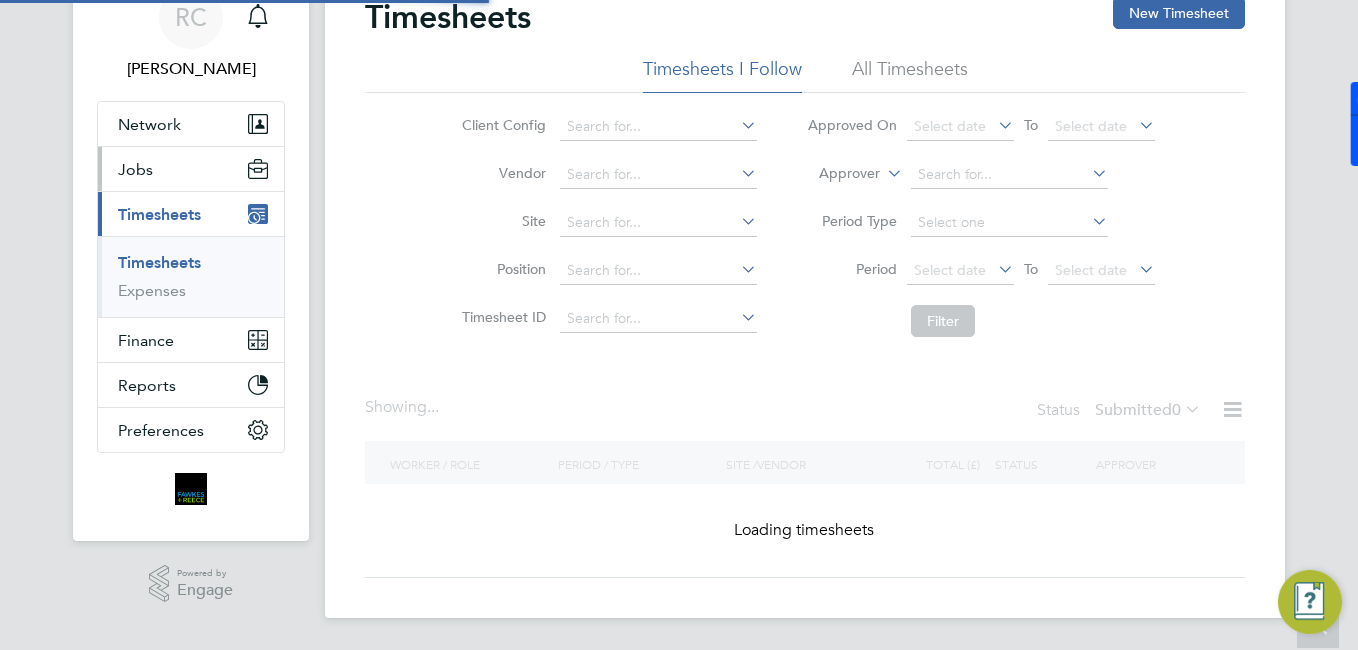 scroll, scrollTop: 0, scrollLeft: 0, axis: both 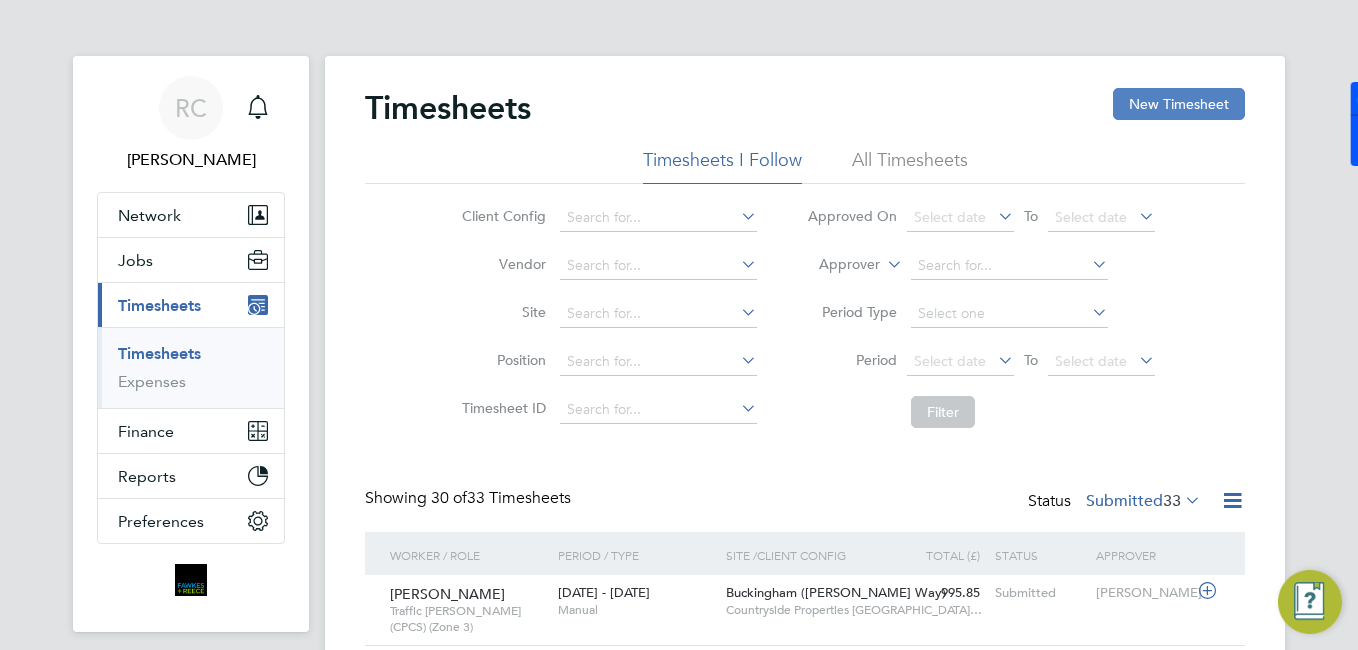 click on "New Timesheet" 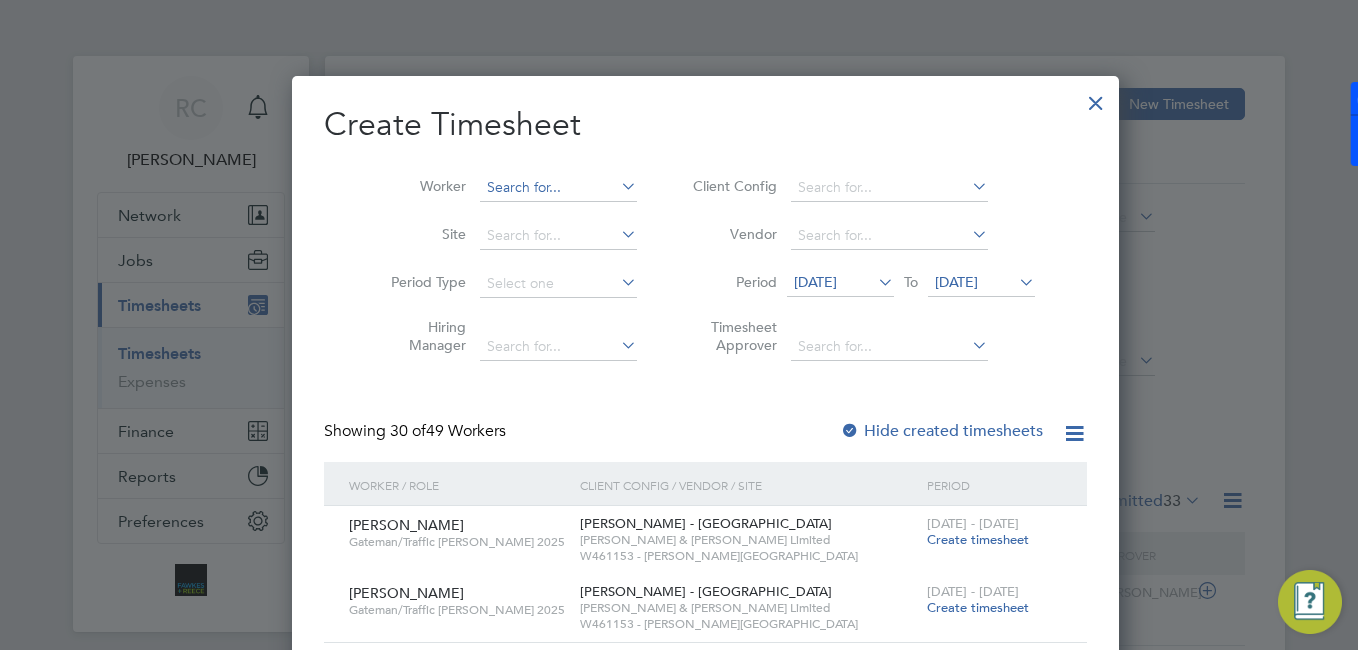 click at bounding box center [558, 188] 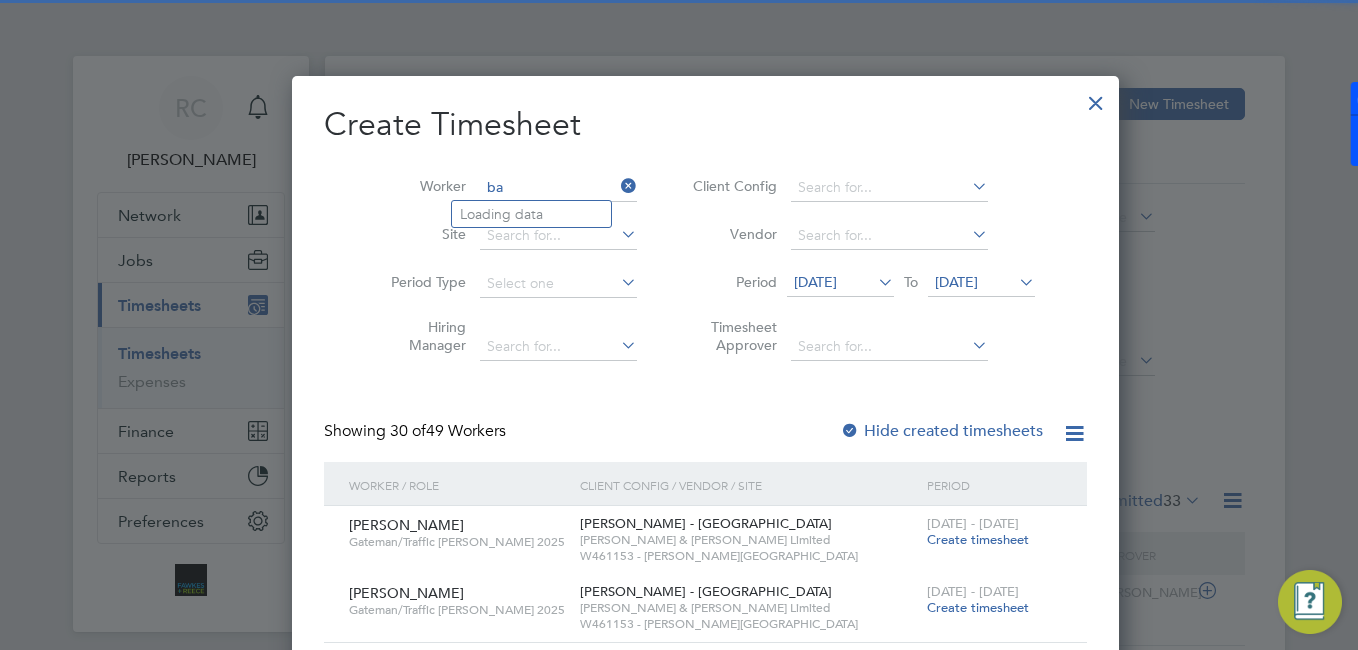 type on "b" 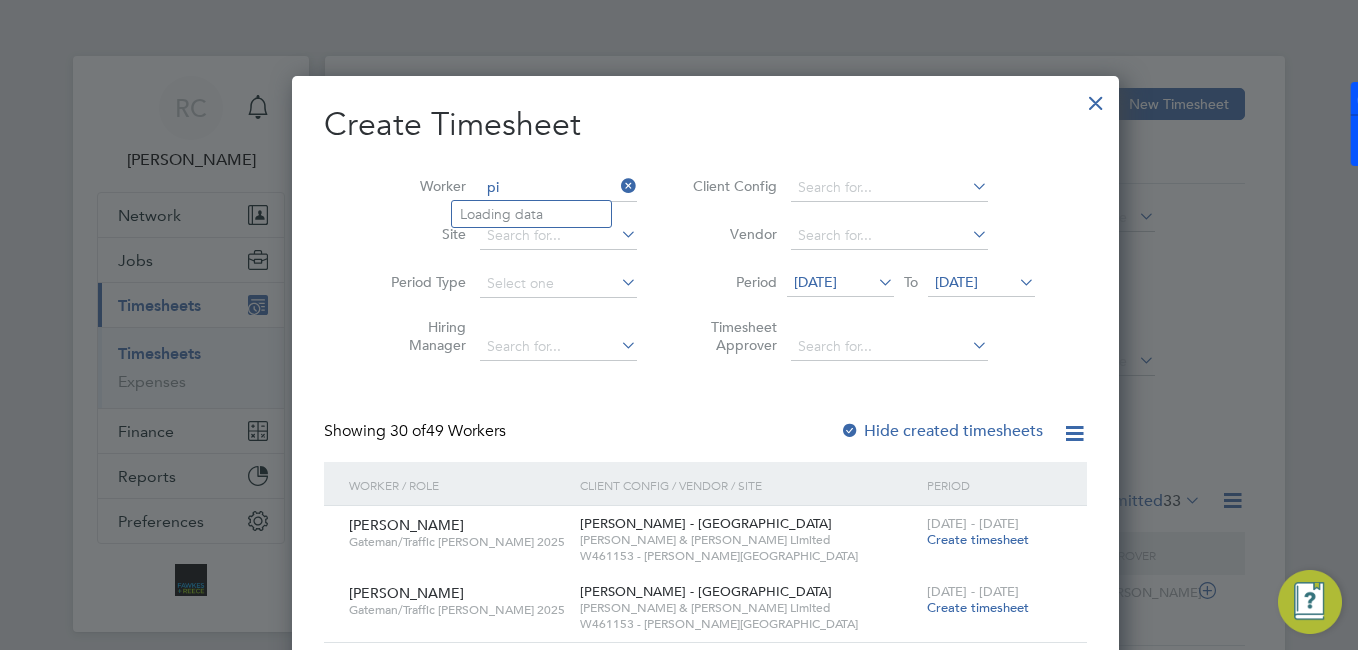 type on "p" 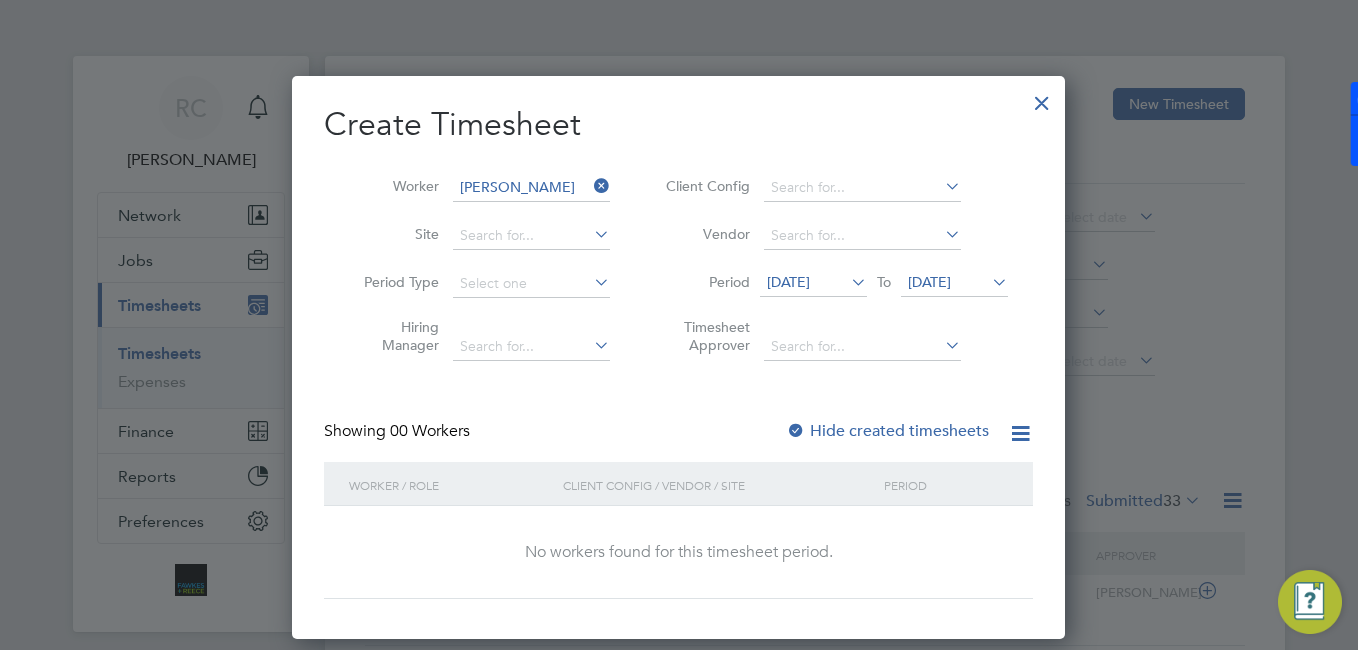 scroll, scrollTop: 564, scrollLeft: 774, axis: both 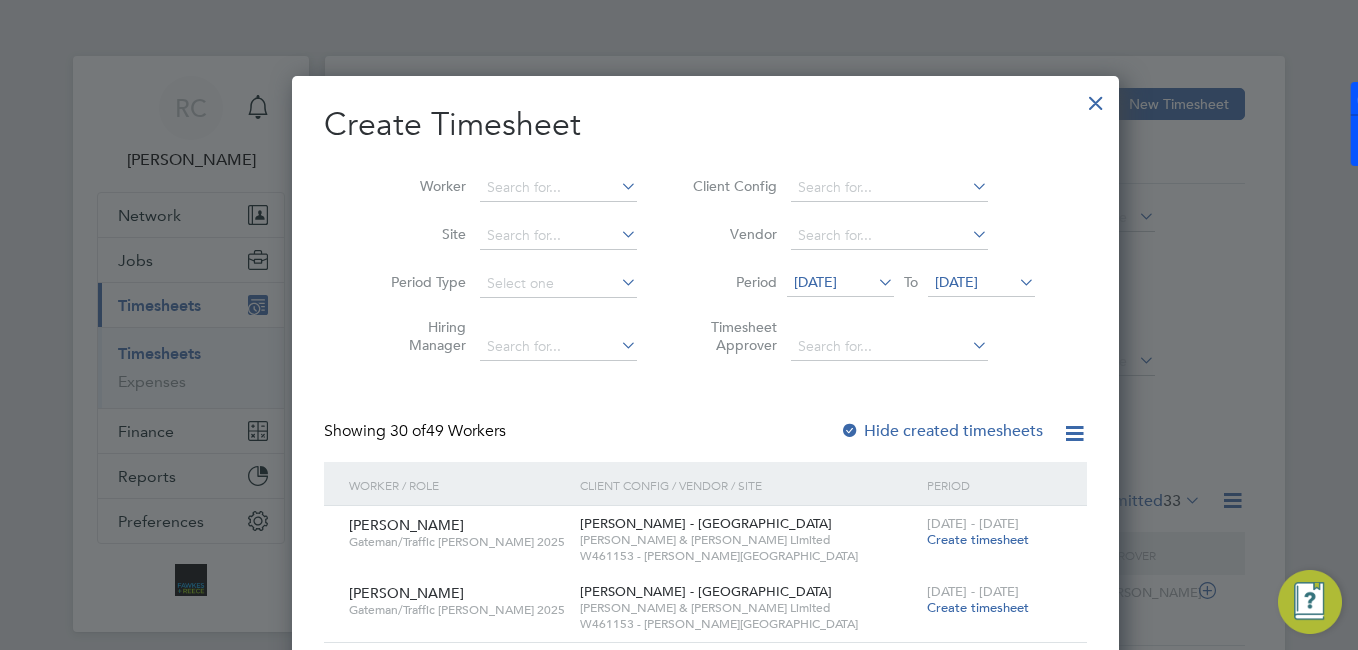 click on "Worker   Site   Period Type   Hiring Manager   Client Config   Vendor   Period
30 Jun 2025
To
07 Jul 2025
Timesheet Approver" at bounding box center [705, 262] 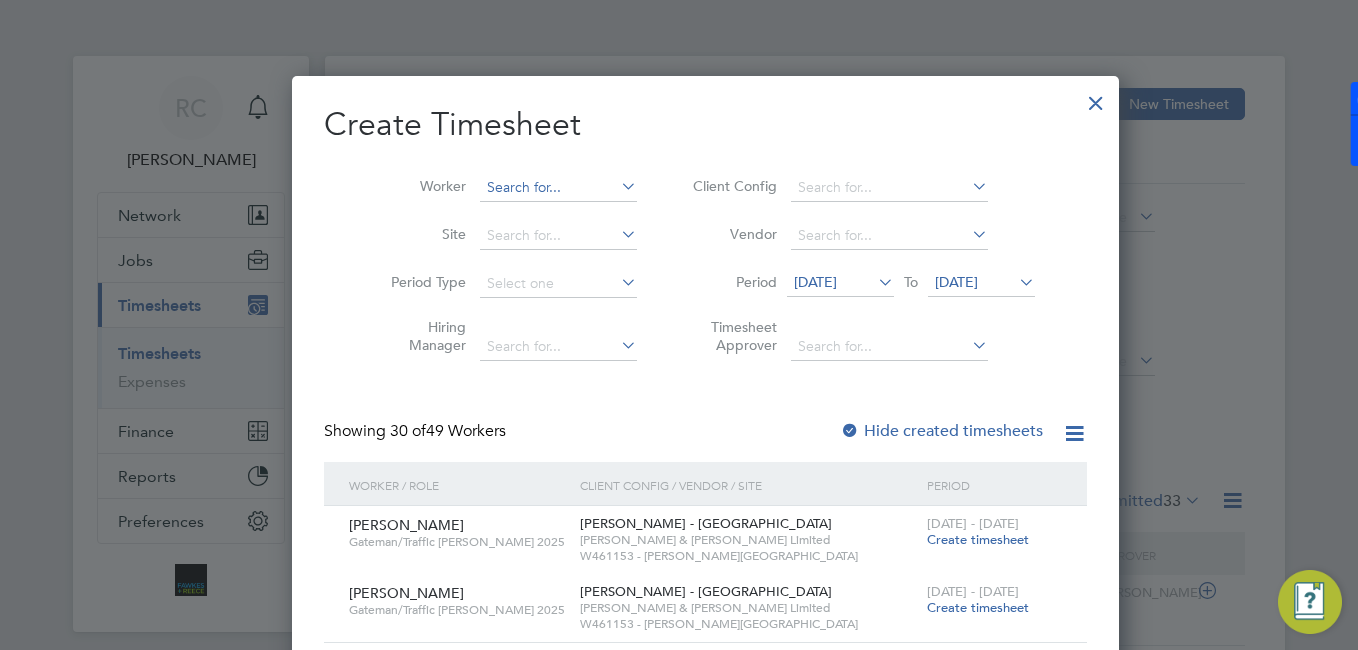 drag, startPoint x: 555, startPoint y: 179, endPoint x: 581, endPoint y: 176, distance: 26.172504 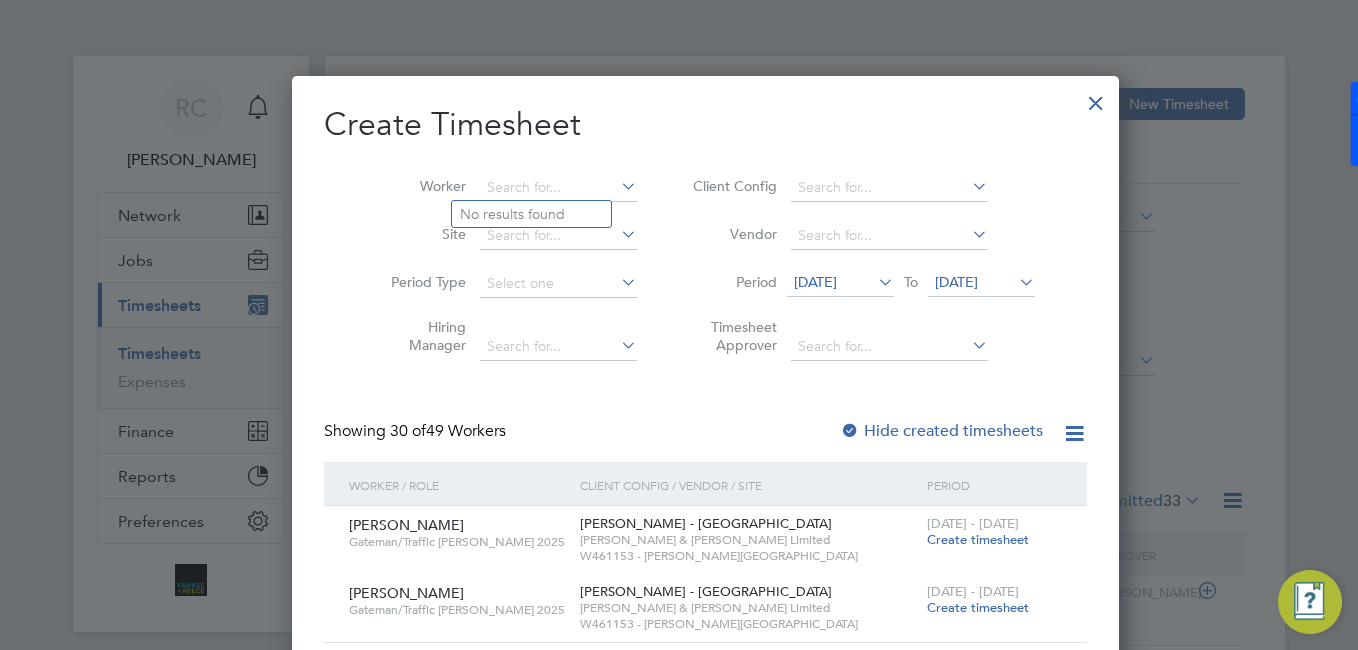 click at bounding box center (1096, 98) 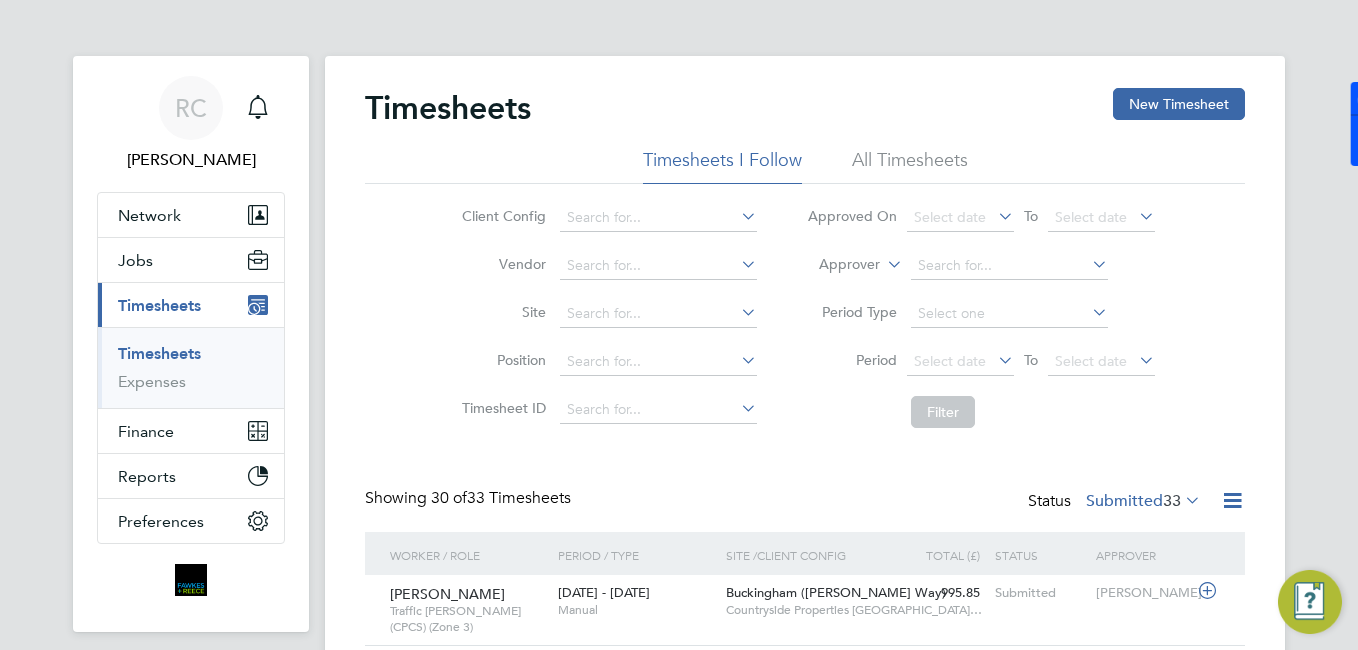 scroll, scrollTop: 0, scrollLeft: 0, axis: both 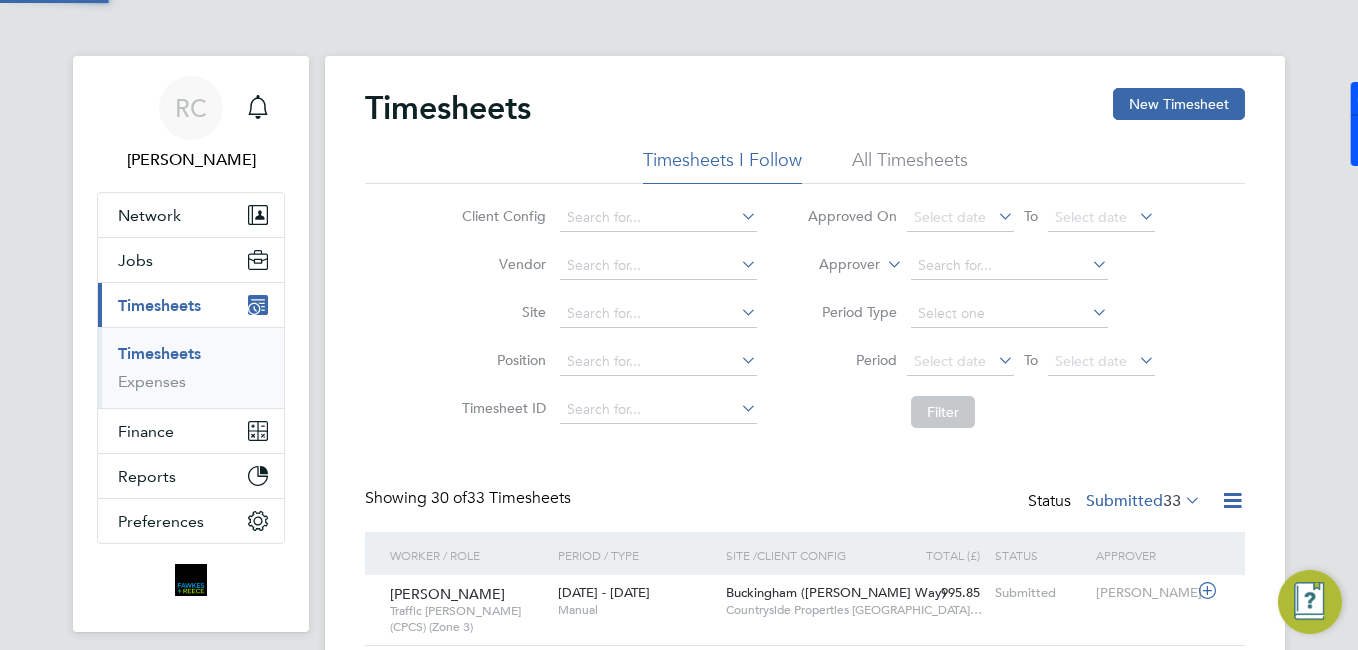 click on "Timesheets" at bounding box center [159, 353] 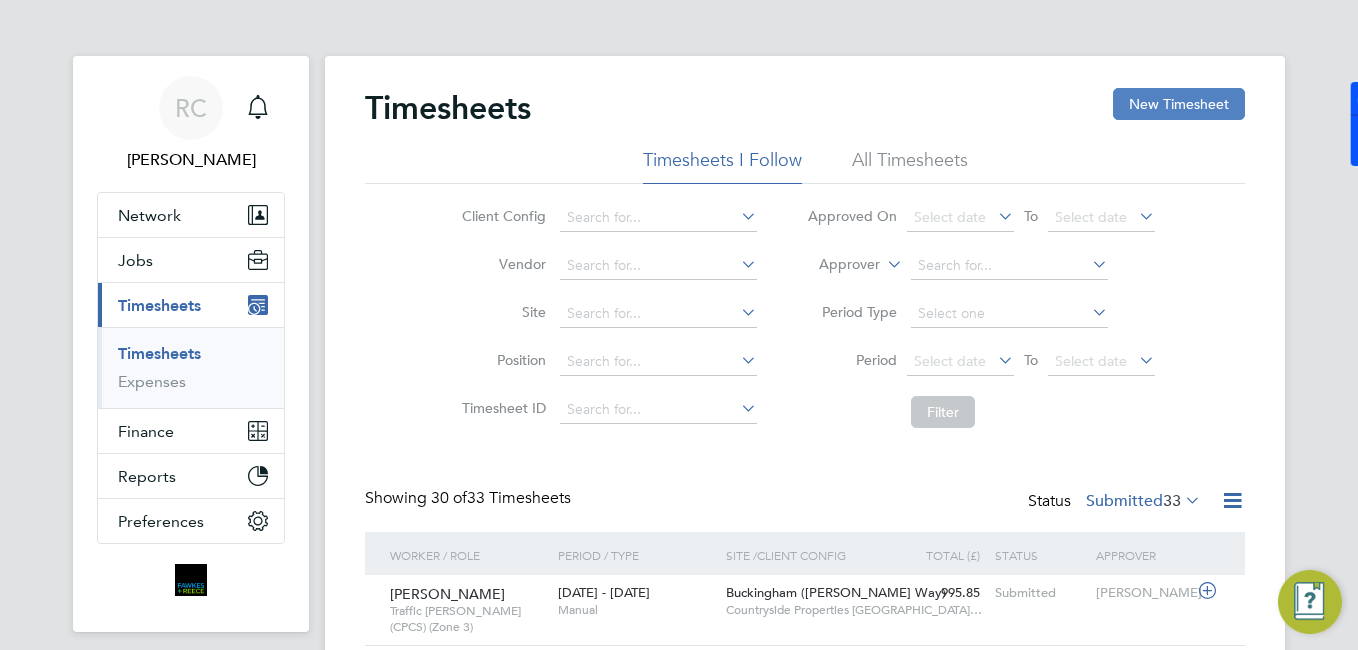 click on "New Timesheet" 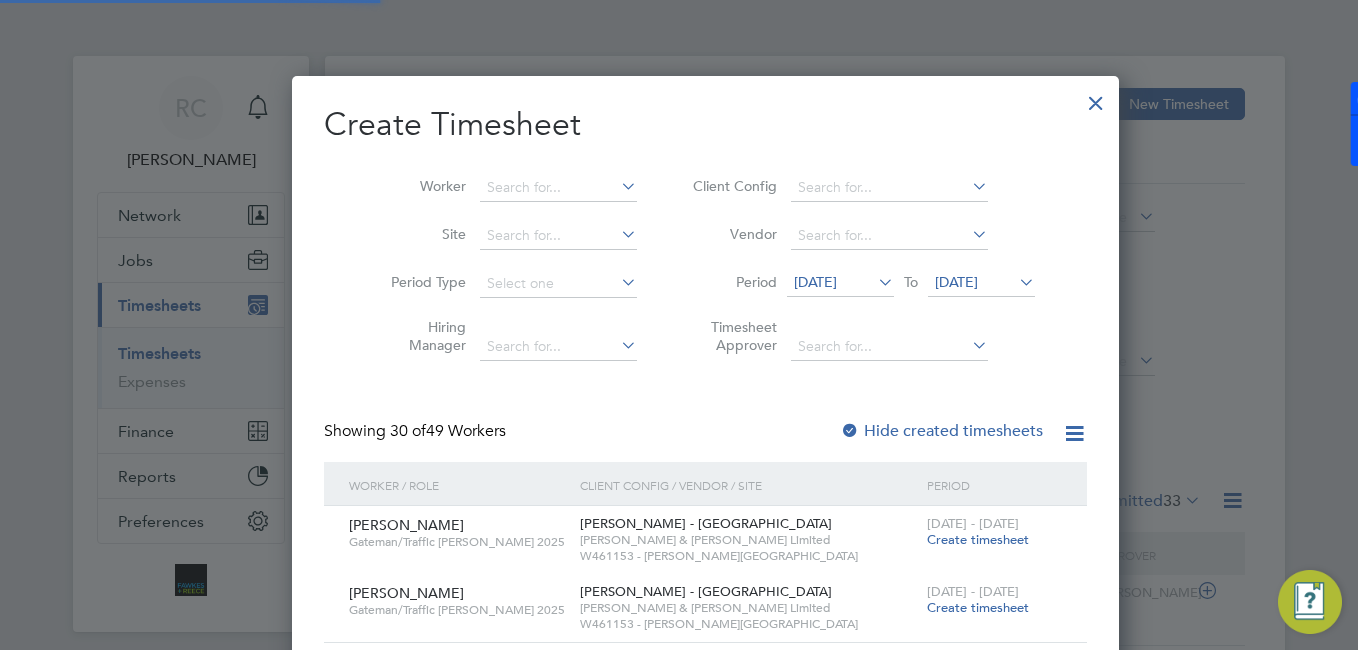 type 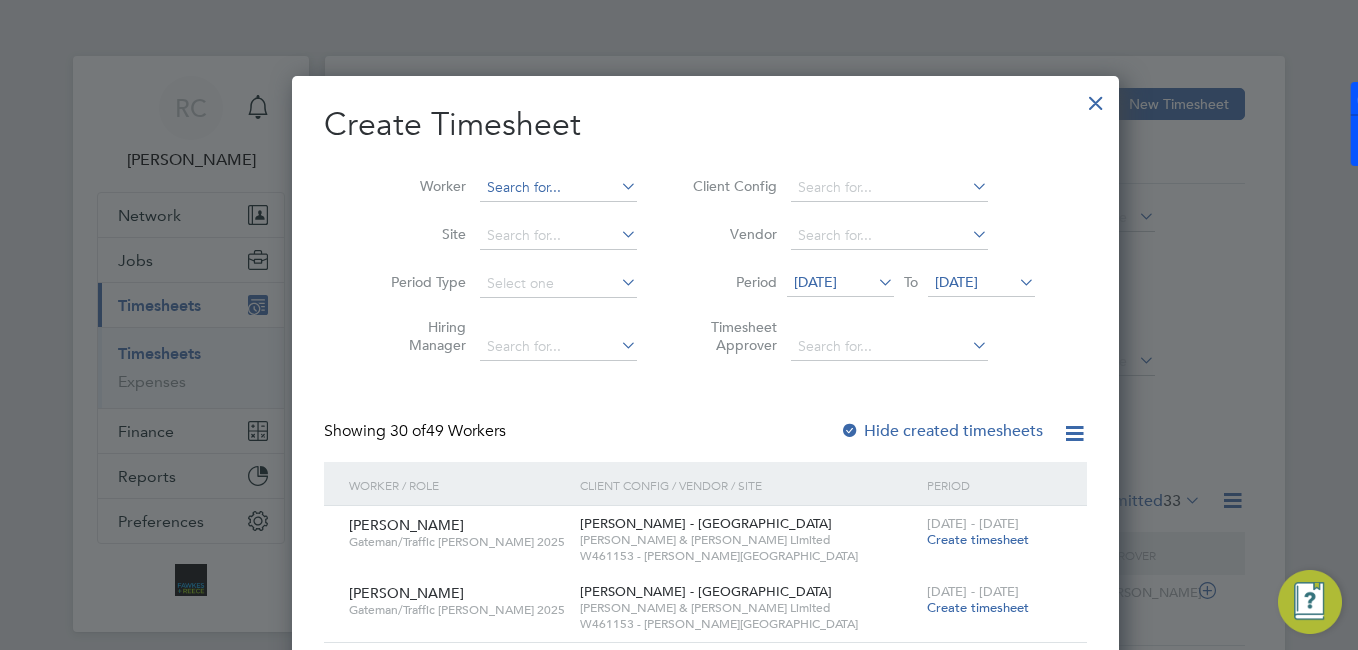 click at bounding box center [558, 188] 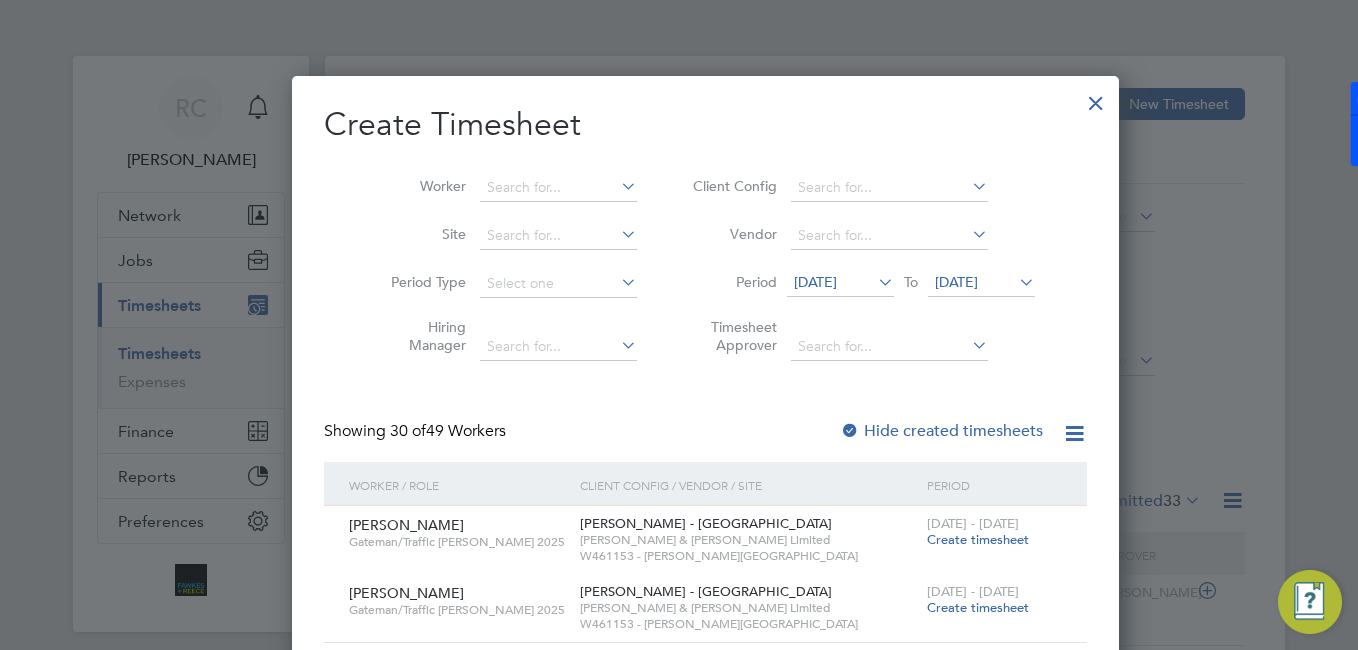 click at bounding box center [874, 282] 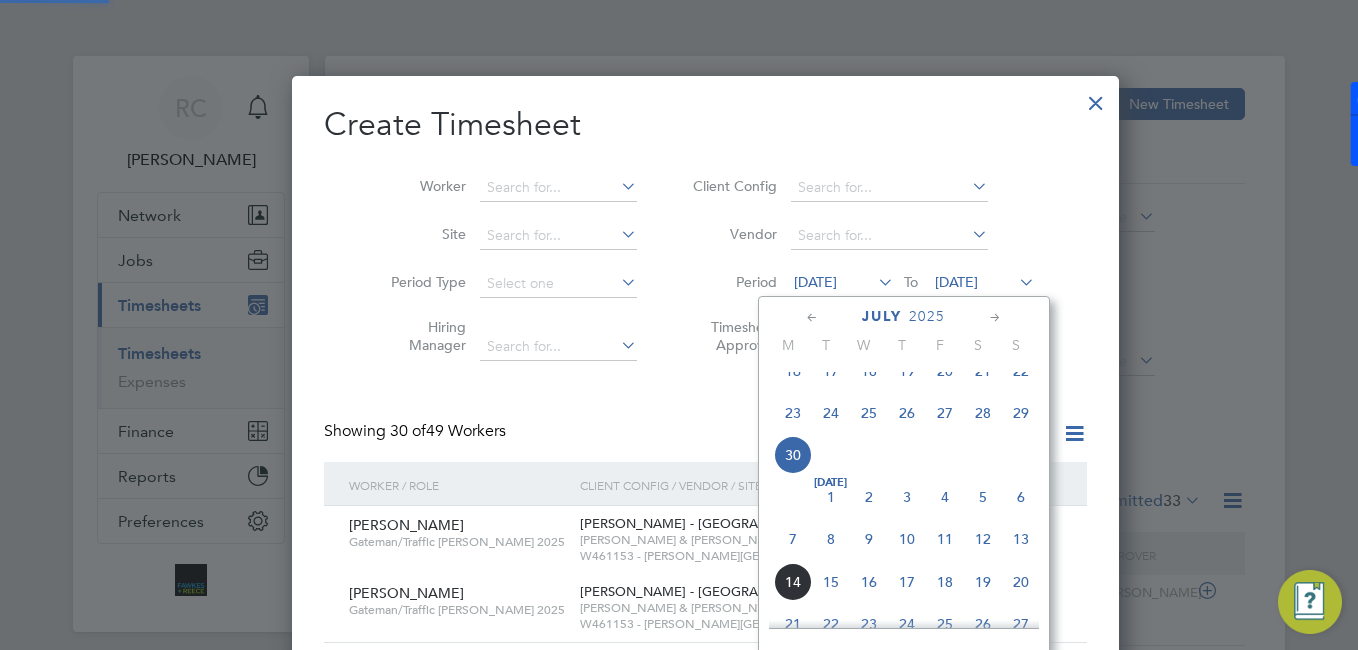 click on "7" 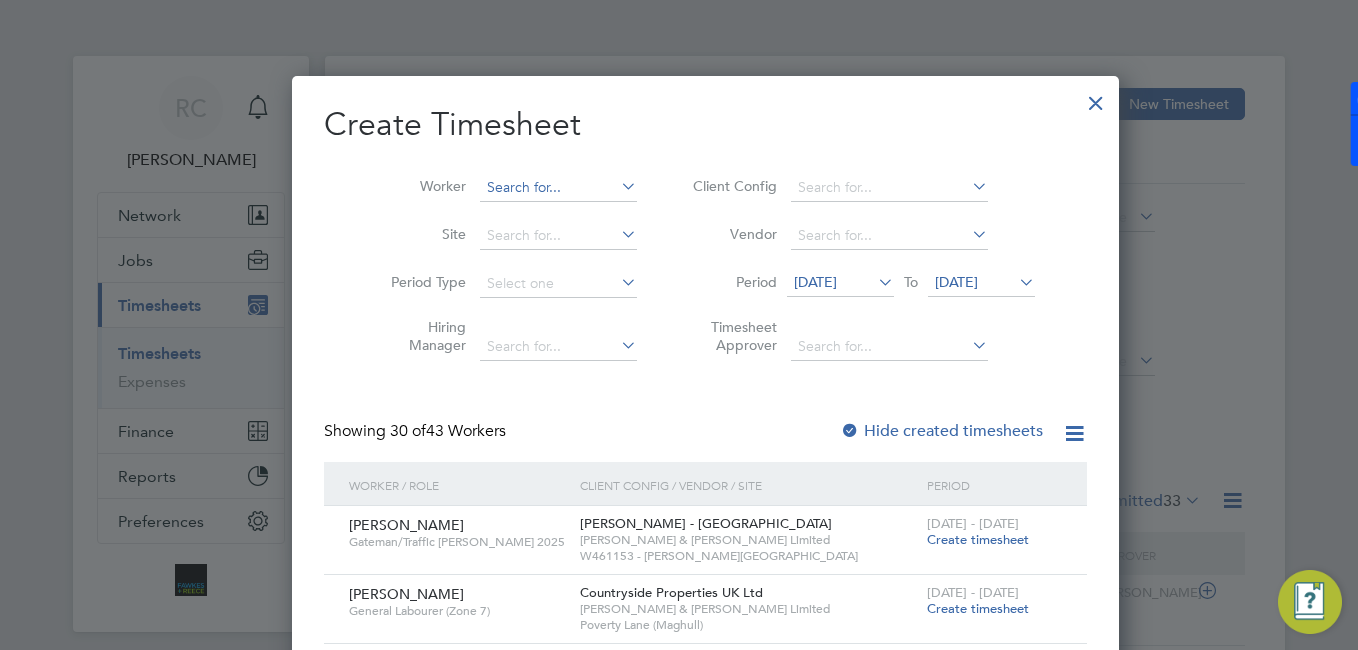 click at bounding box center (558, 188) 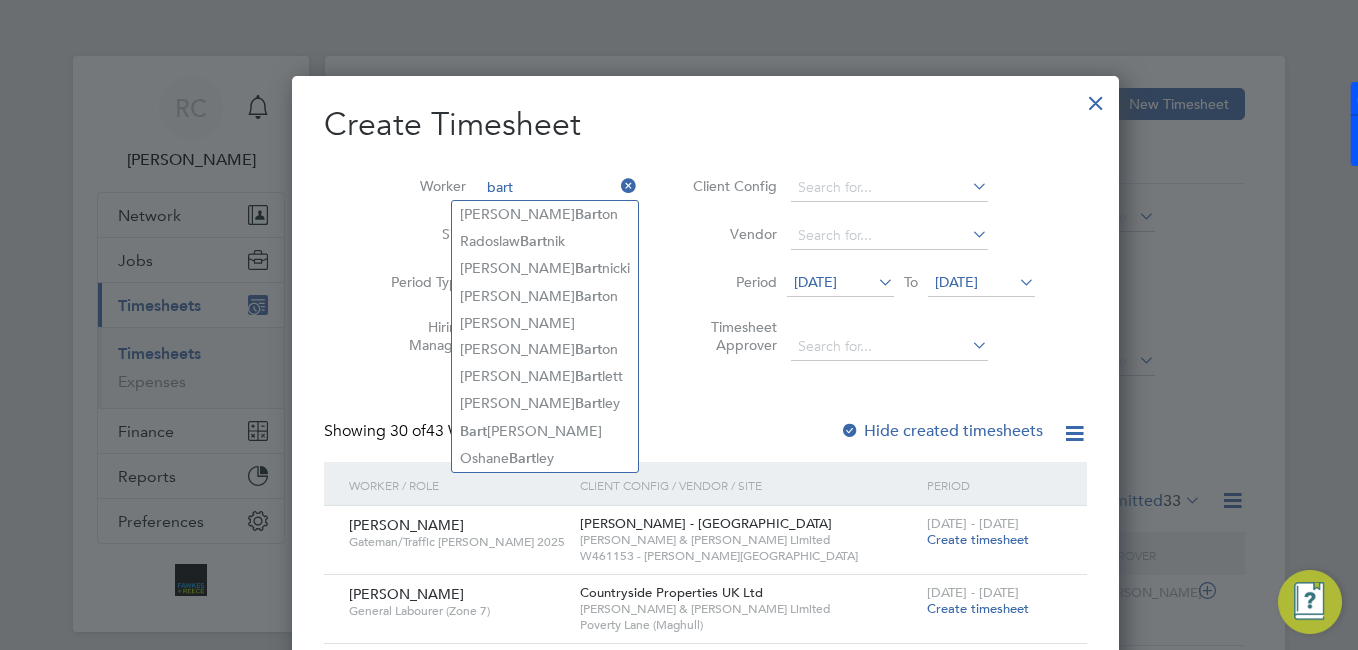 type on "bart" 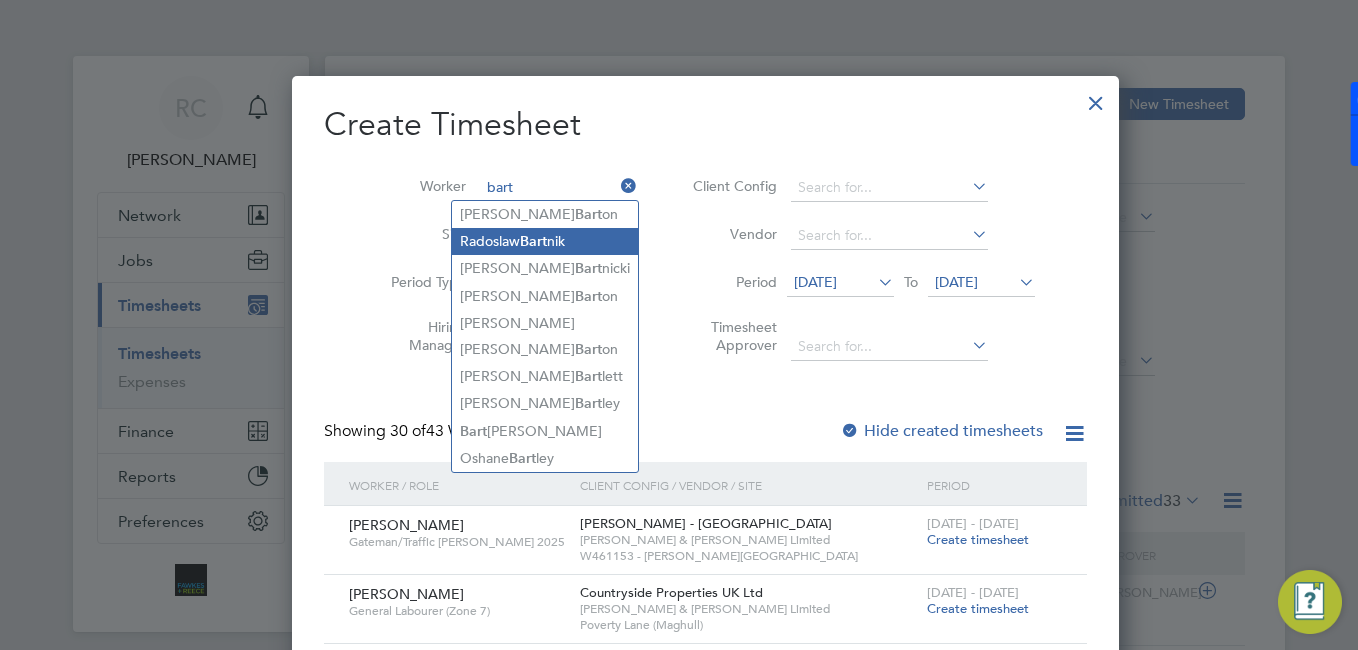 type 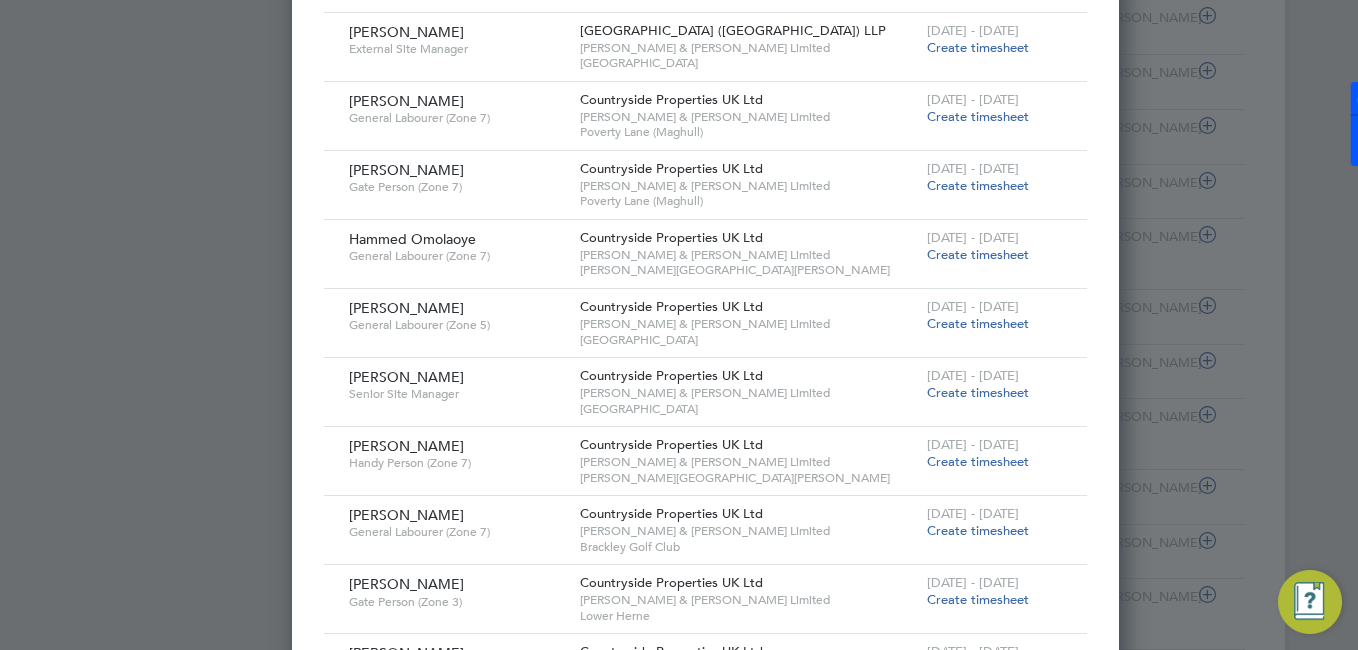 click on "Create timesheet" at bounding box center (978, 392) 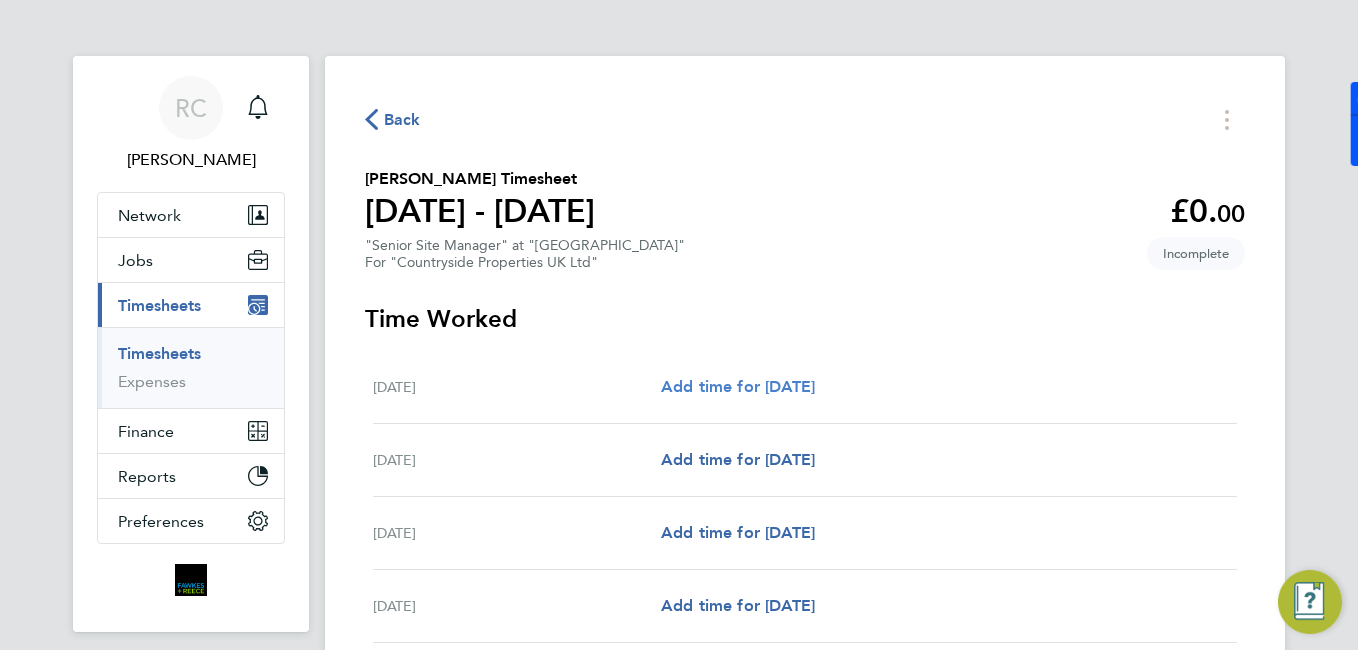 click on "Add time for Mon 07 Jul" at bounding box center [738, 386] 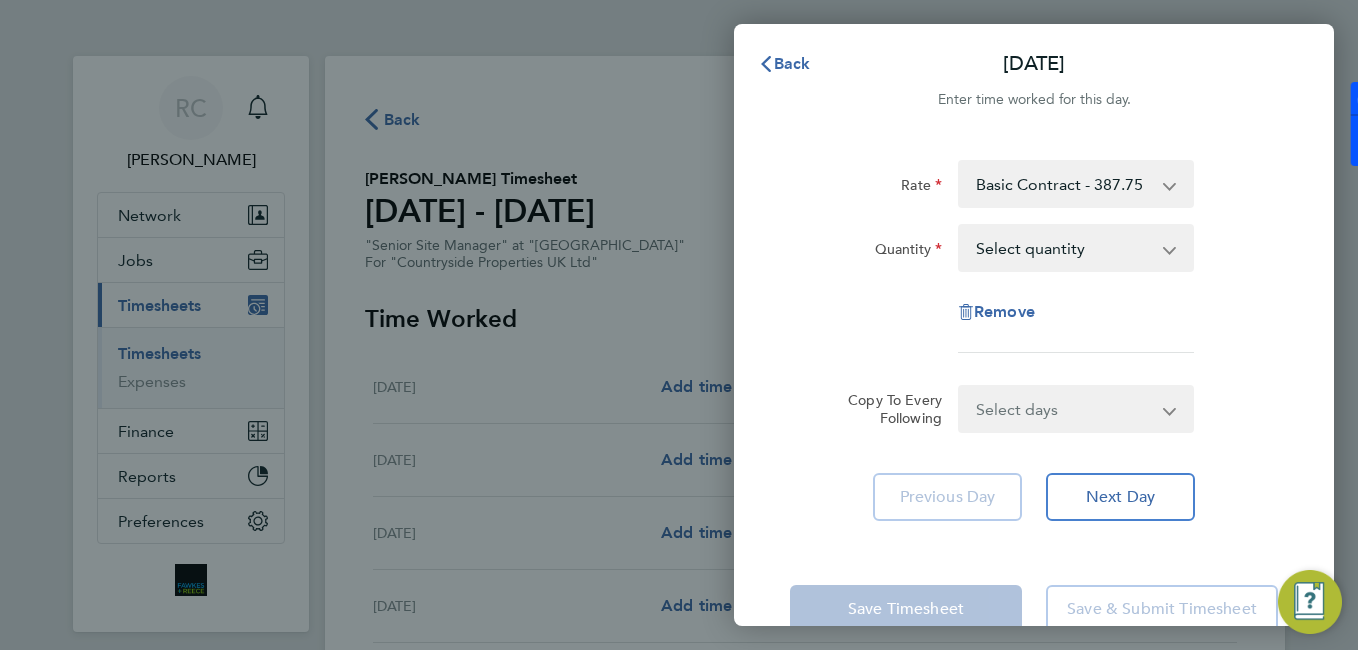 click on "Select quantity   0.5   1" at bounding box center (1064, 248) 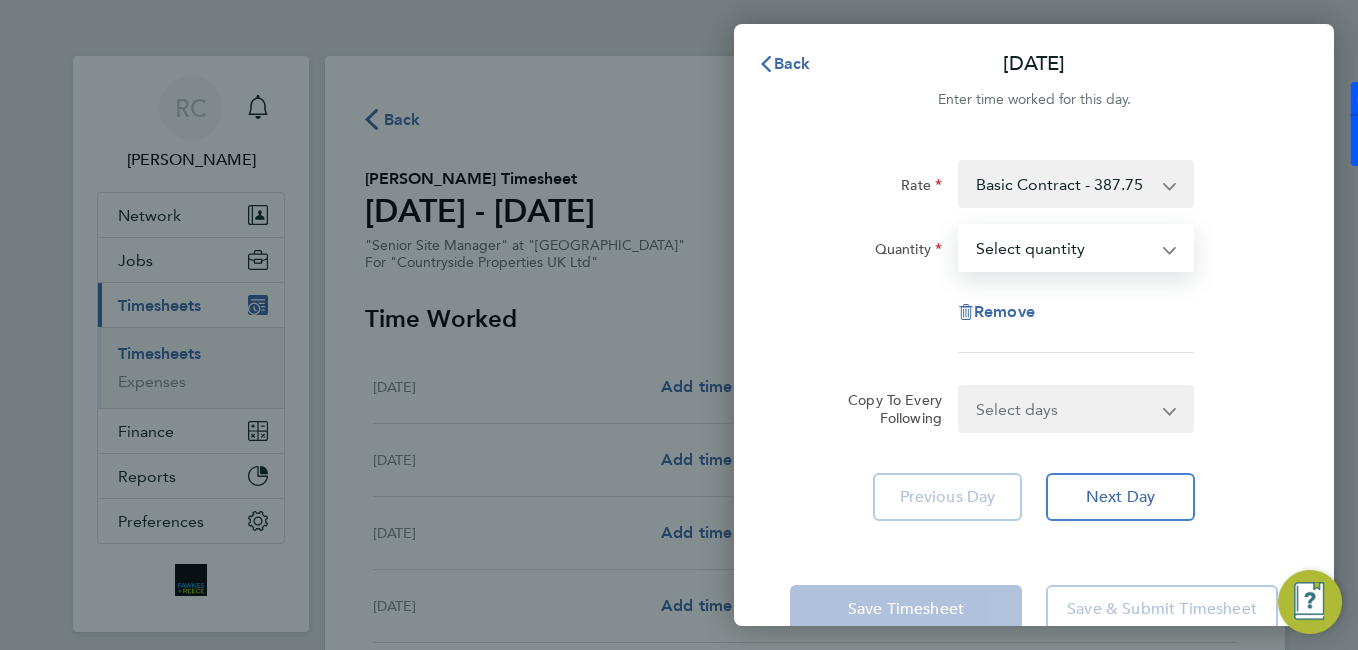 select on "1" 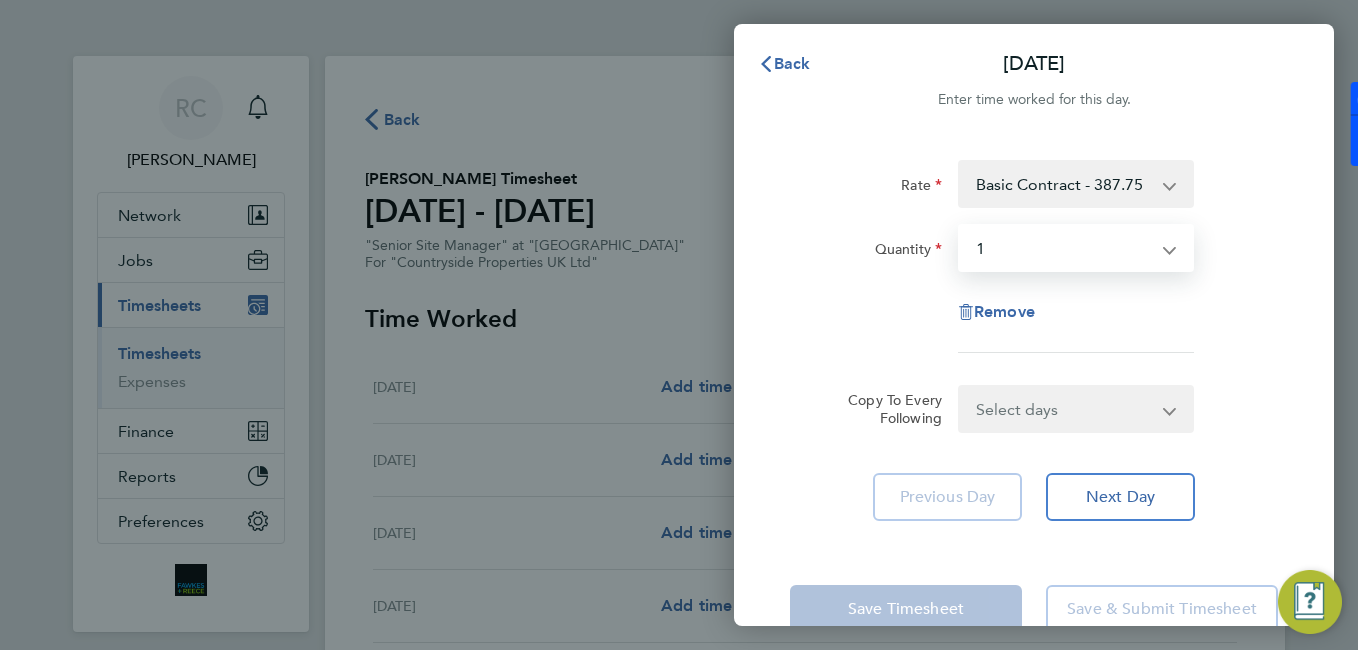 click on "Select quantity   0.5   1" at bounding box center [1064, 248] 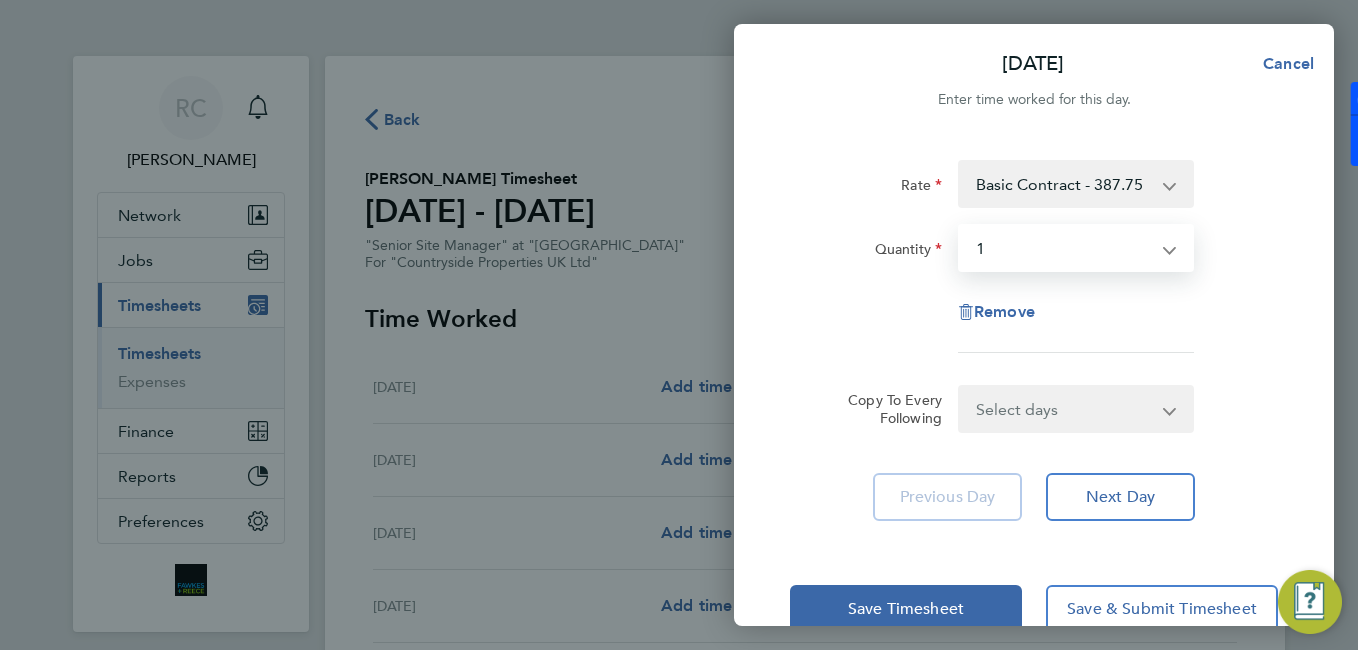click on "Select days   Day   Weekday (Mon-Fri)   Weekend (Sat-Sun)   Tuesday   Wednesday   Thursday   Friday   Saturday   Sunday" at bounding box center (1065, 409) 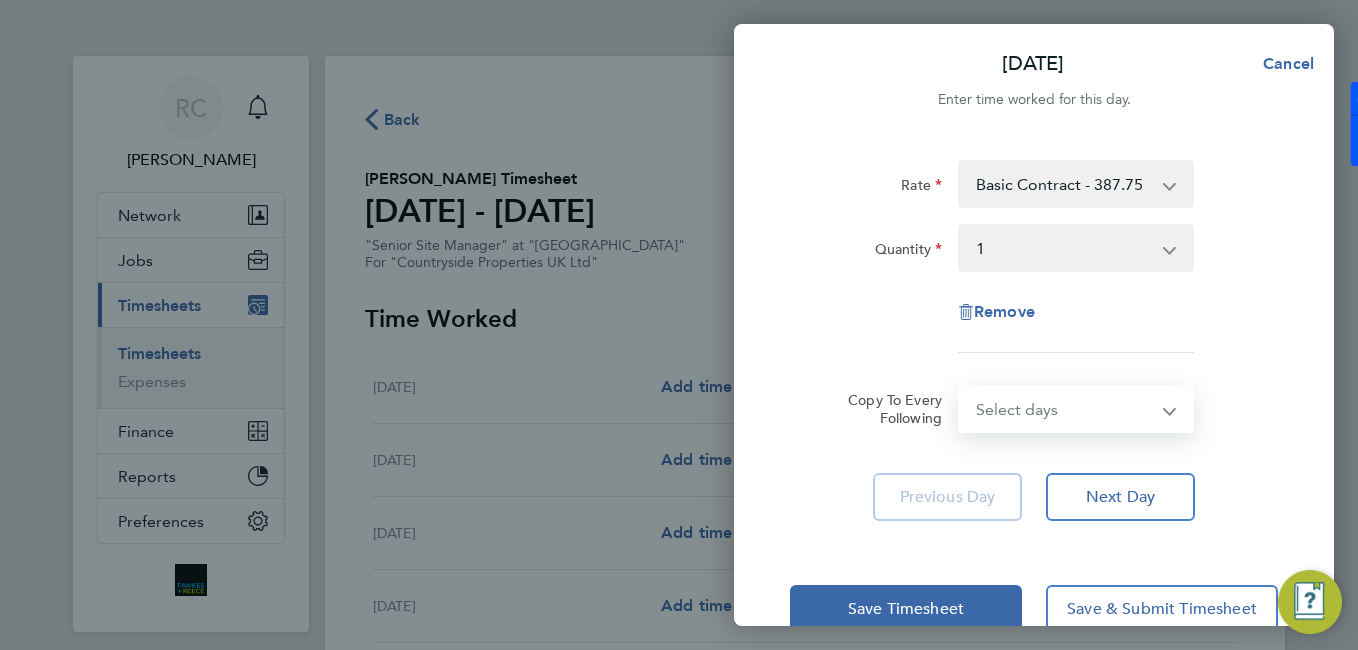 select on "WEEKDAY" 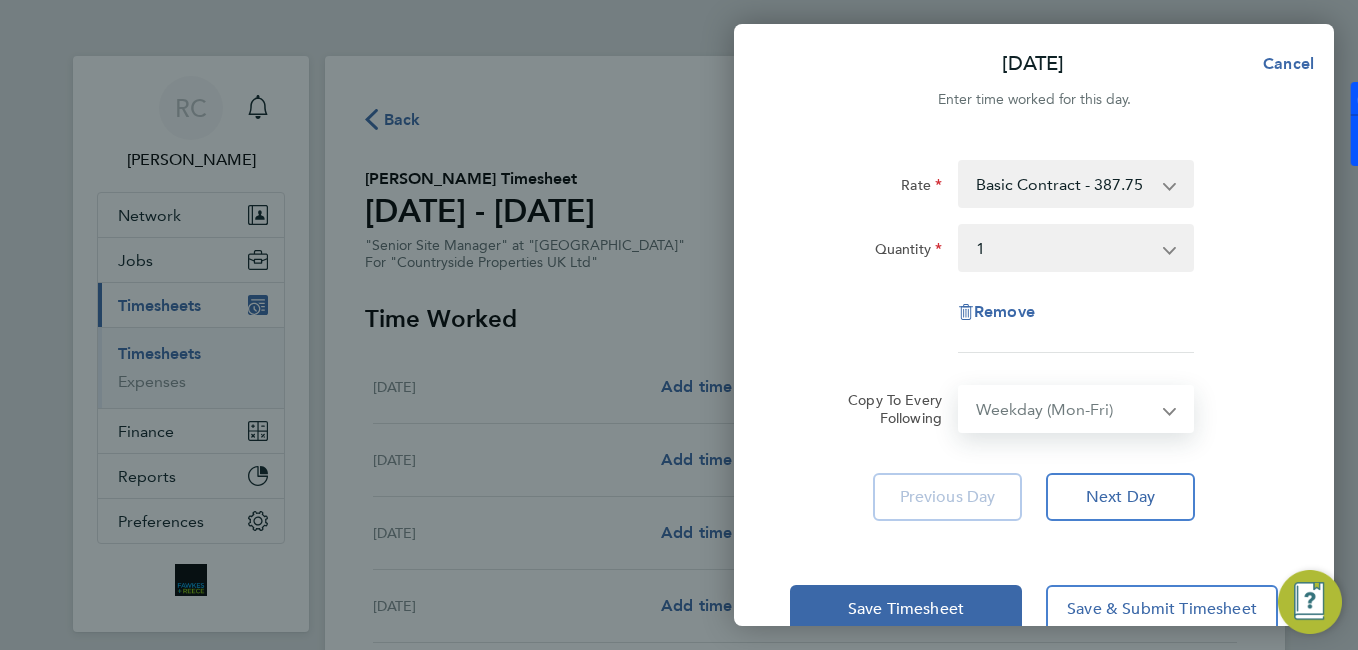 click on "Select days   Day   Weekday (Mon-Fri)   Weekend (Sat-Sun)   Tuesday   Wednesday   Thursday   Friday   Saturday   Sunday" at bounding box center (1065, 409) 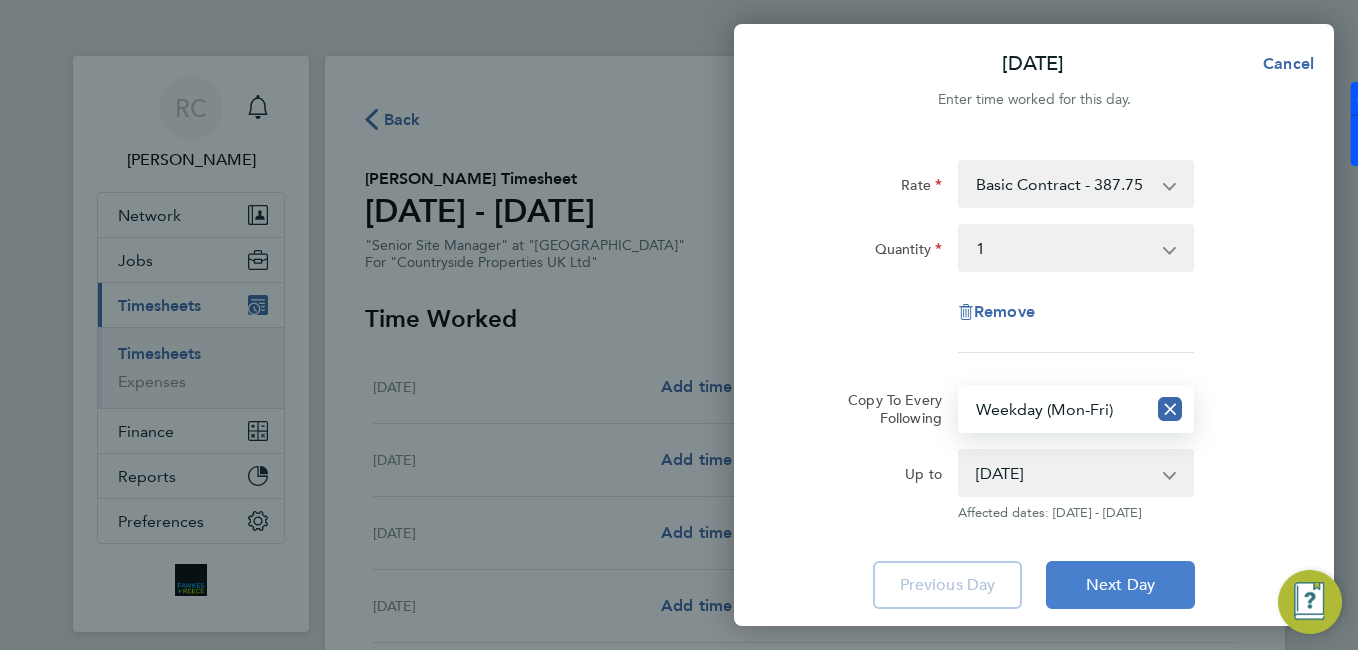 click on "Next Day" 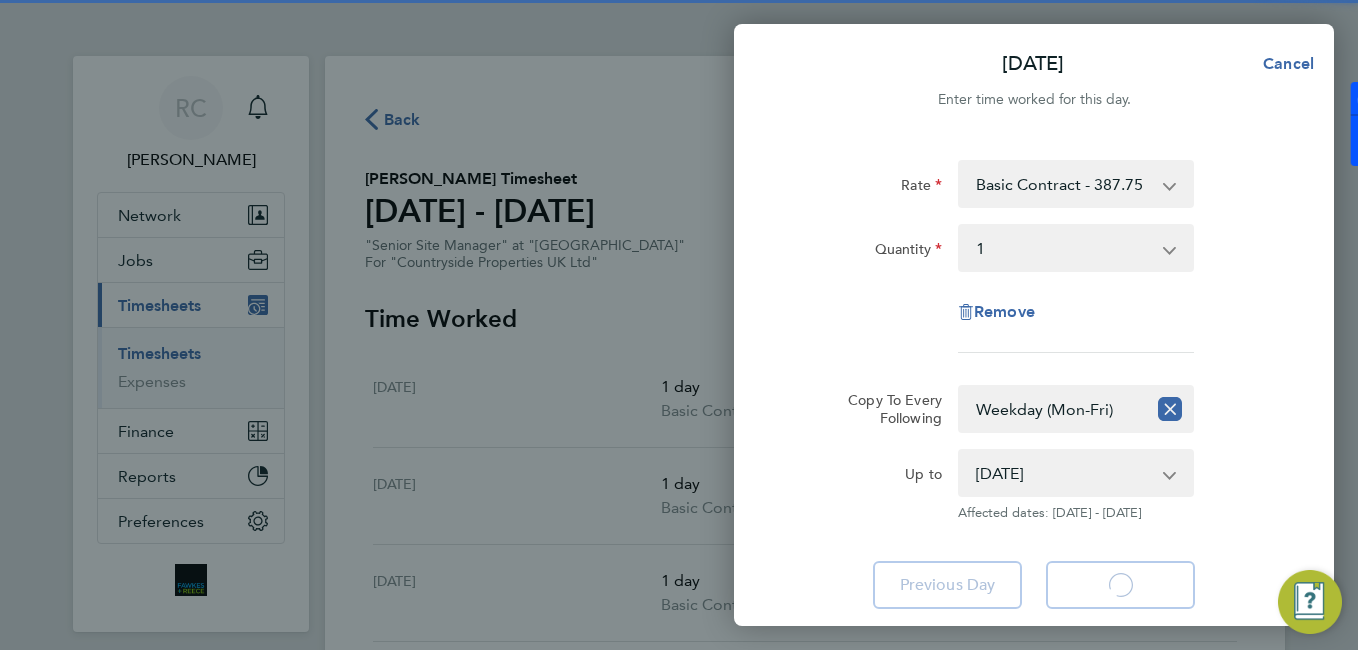 select on "1" 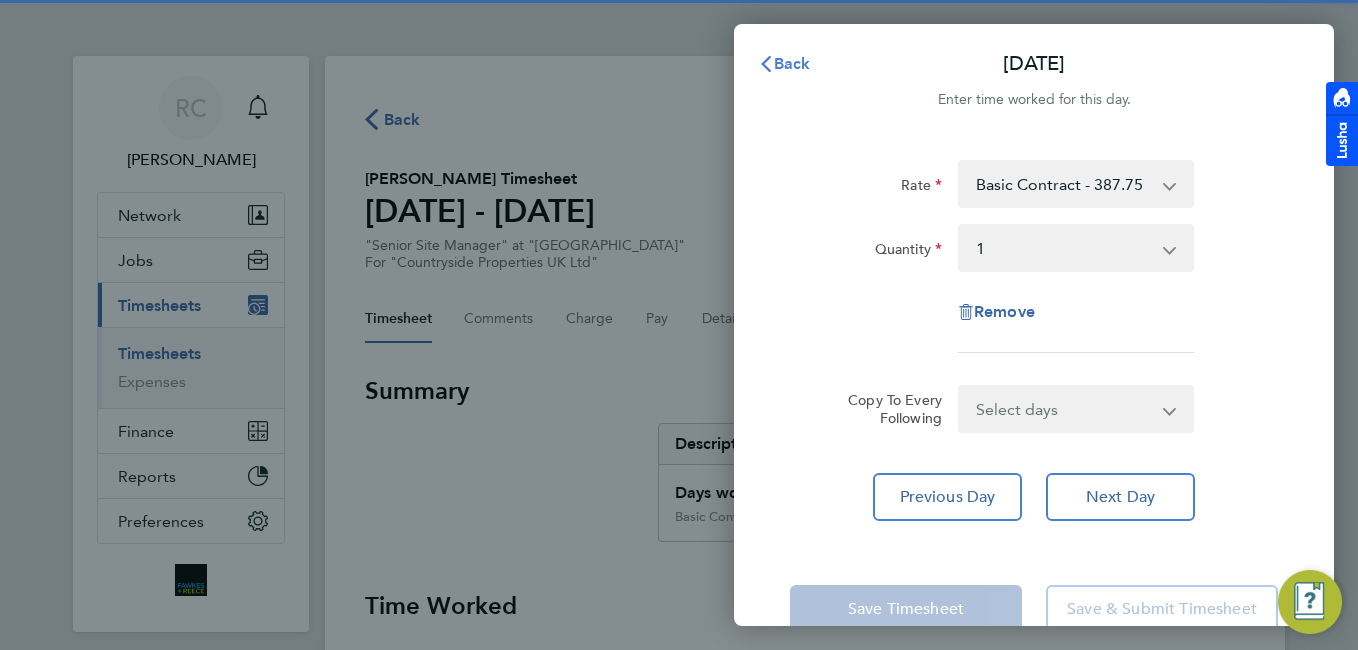 click on "Back" 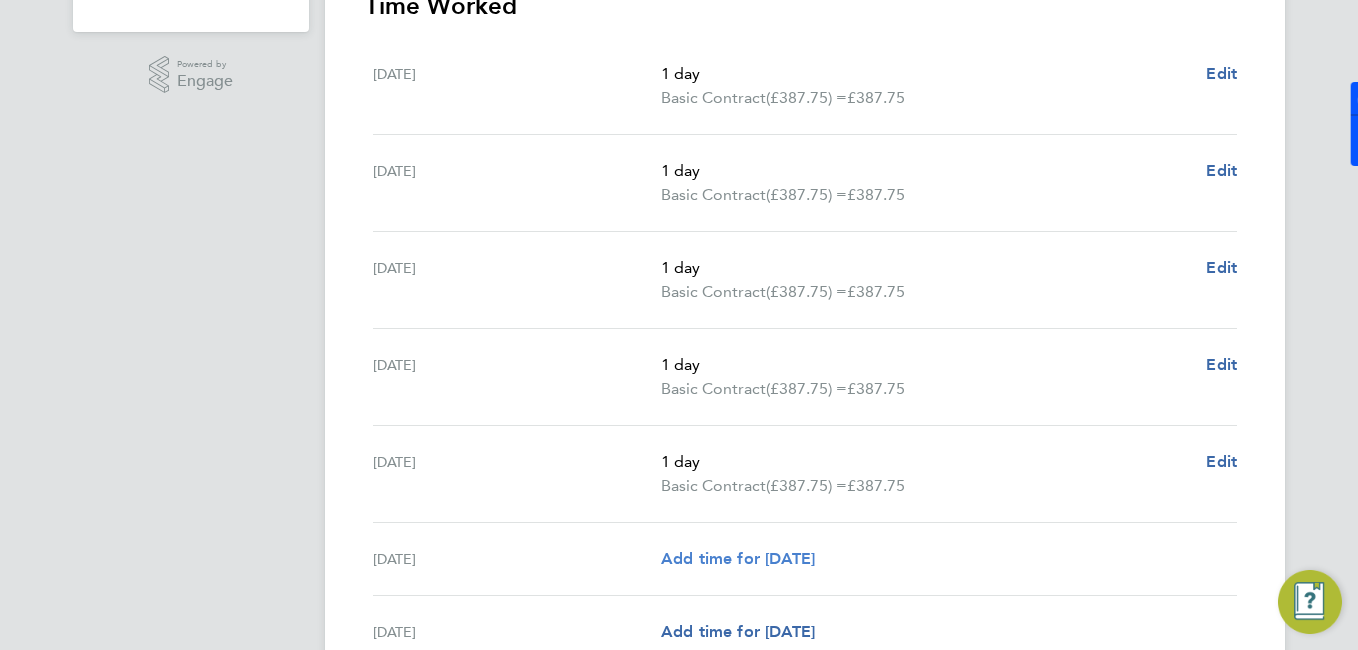 click on "Add time for Sat 12 Jul" at bounding box center [738, 558] 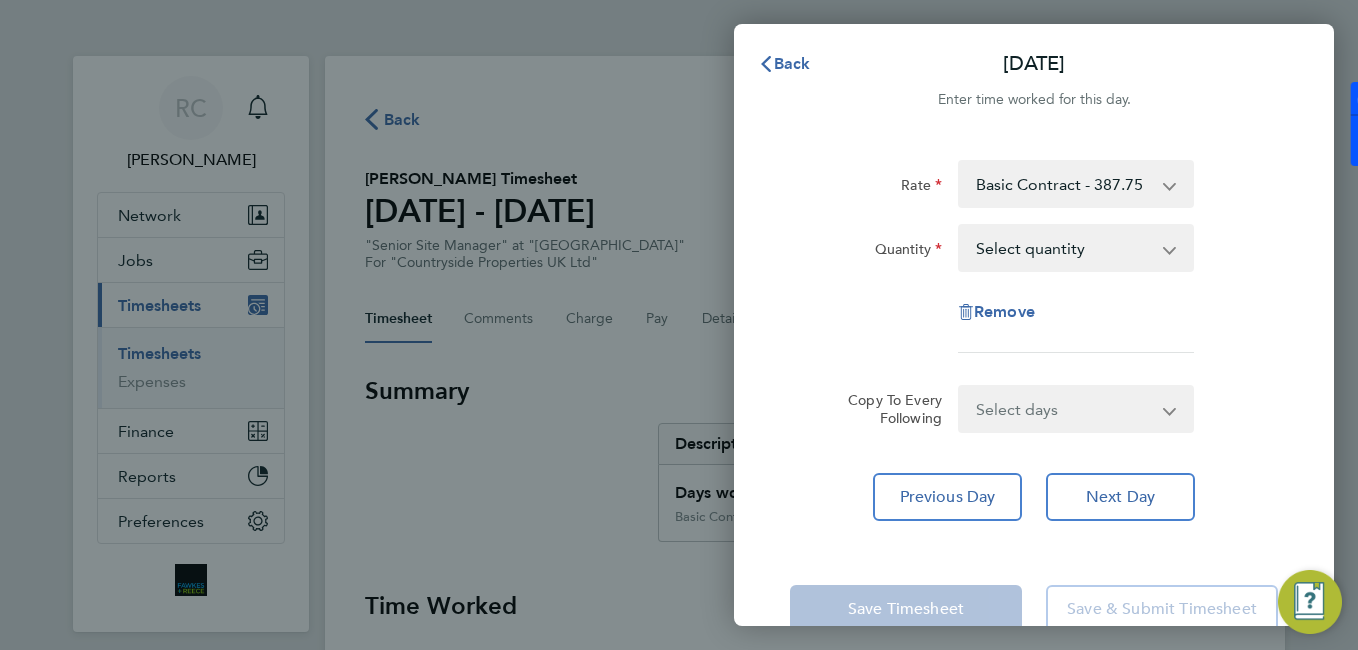 drag, startPoint x: 1024, startPoint y: 247, endPoint x: 1026, endPoint y: 261, distance: 14.142136 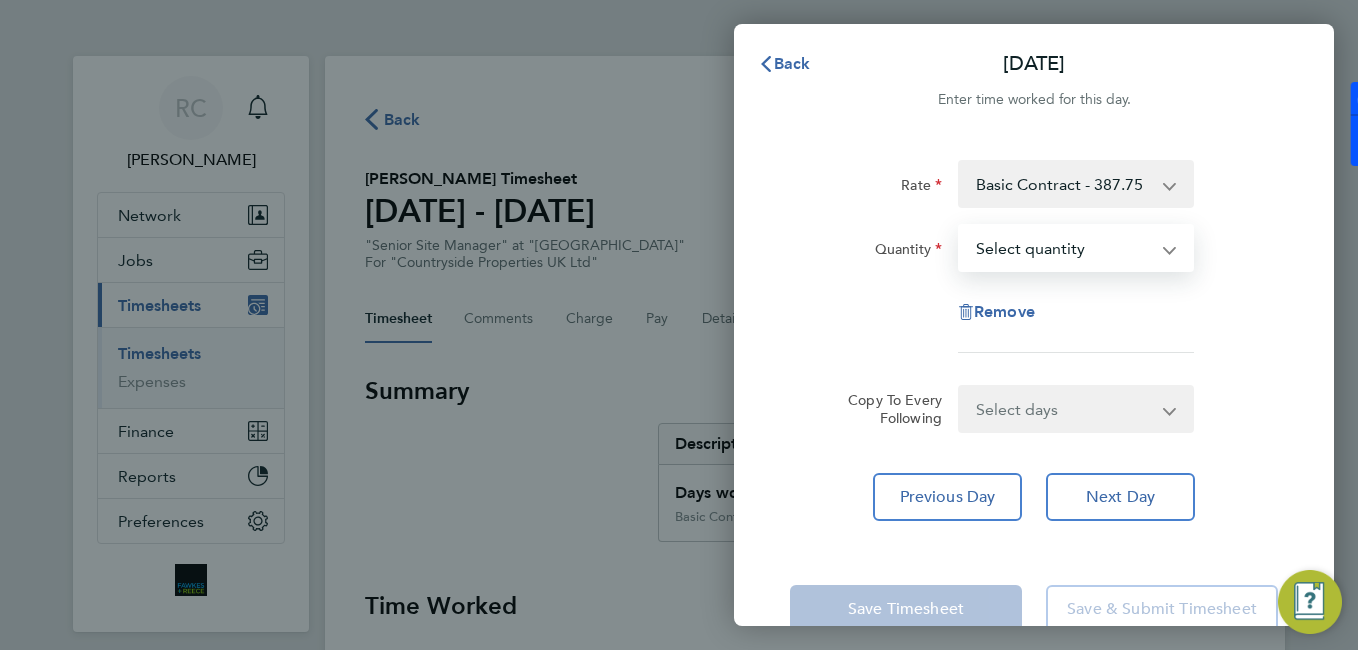 select on "1" 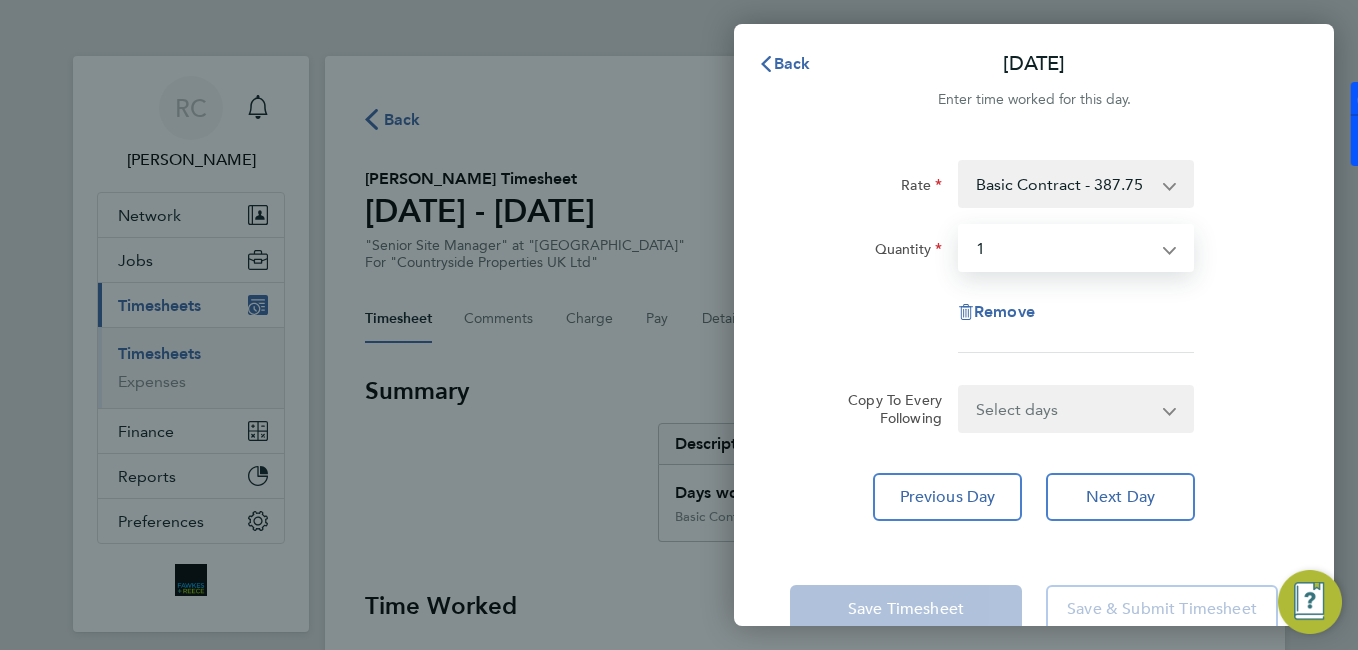 click on "Select quantity   0.5   1" at bounding box center [1064, 248] 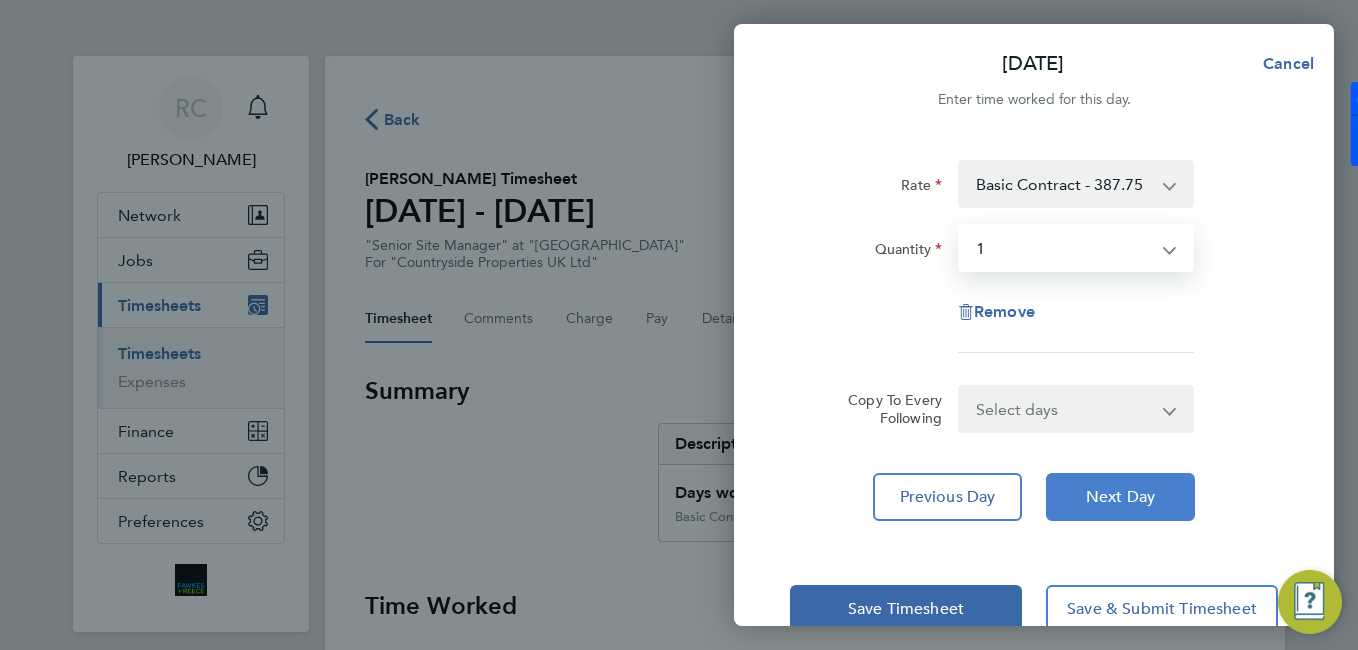 click on "Next Day" 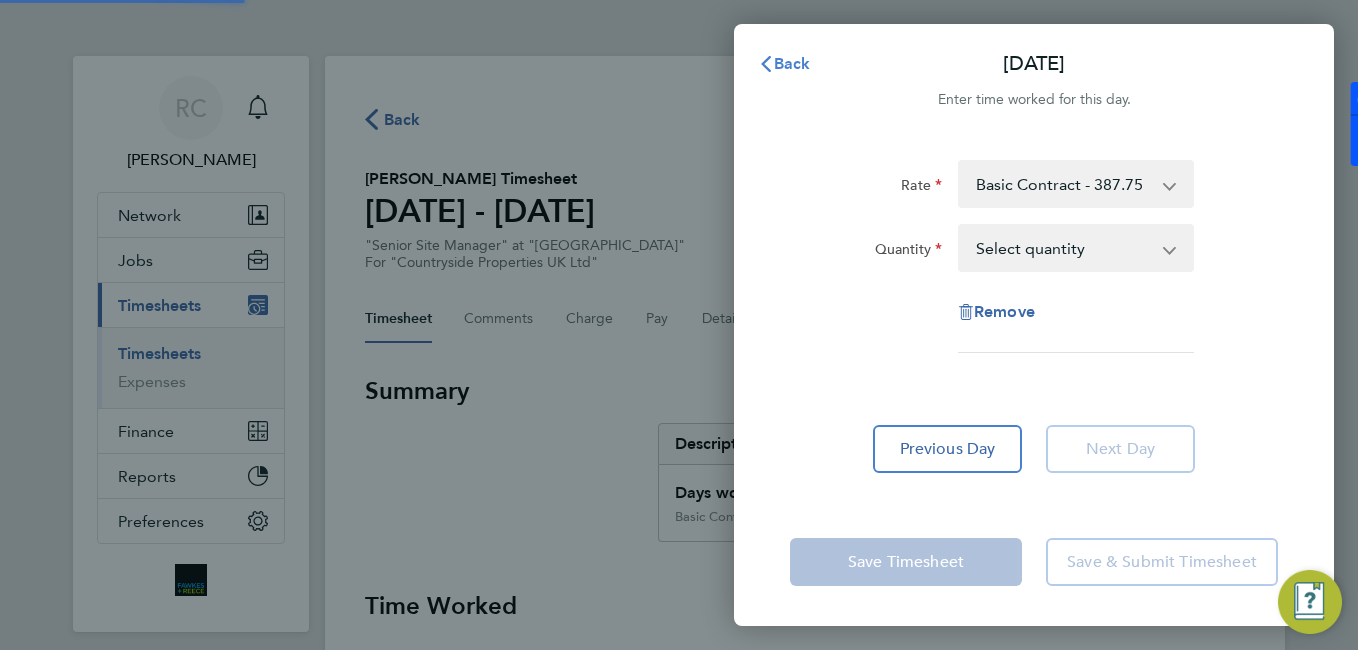 click on "Back" 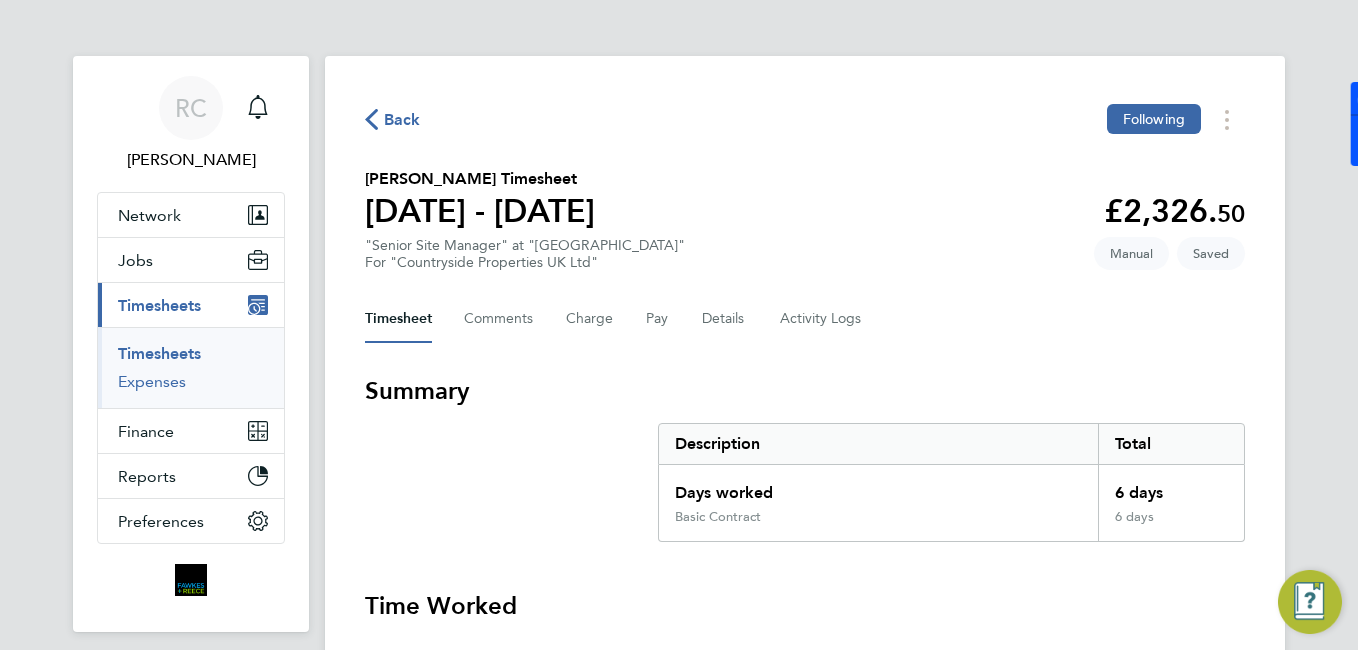 drag, startPoint x: 138, startPoint y: 361, endPoint x: 180, endPoint y: 384, distance: 47.88528 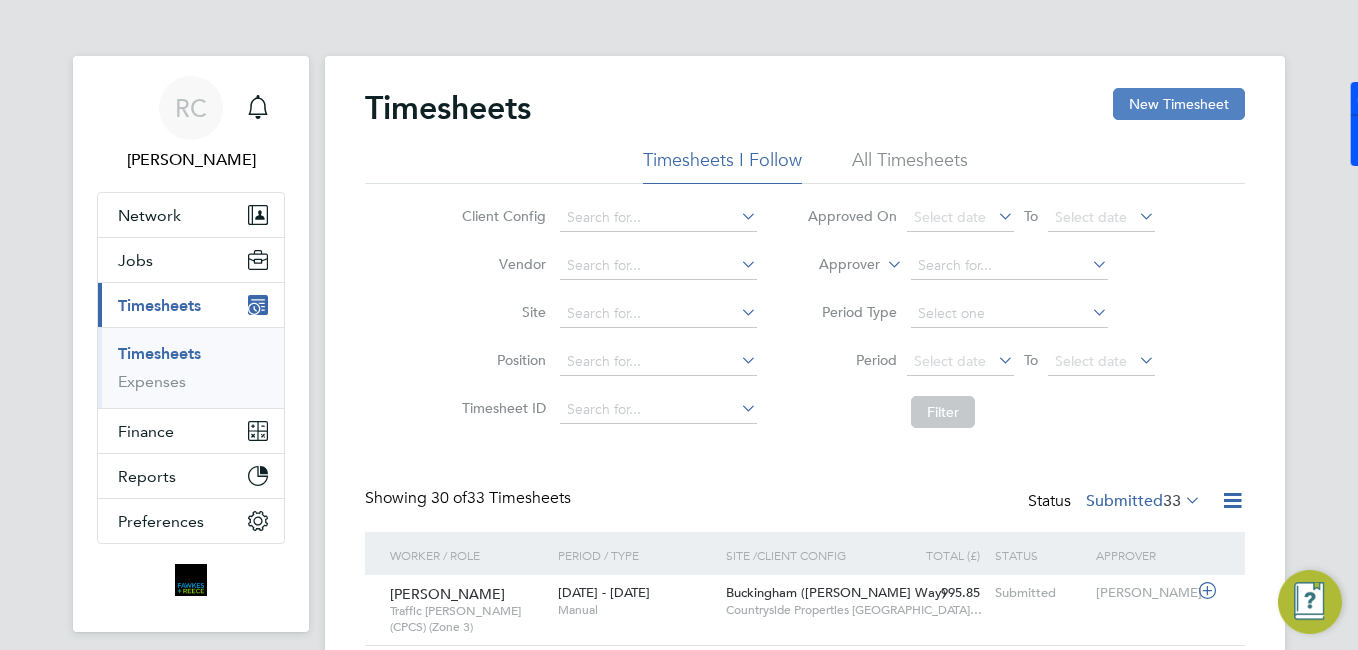 click on "New Timesheet" 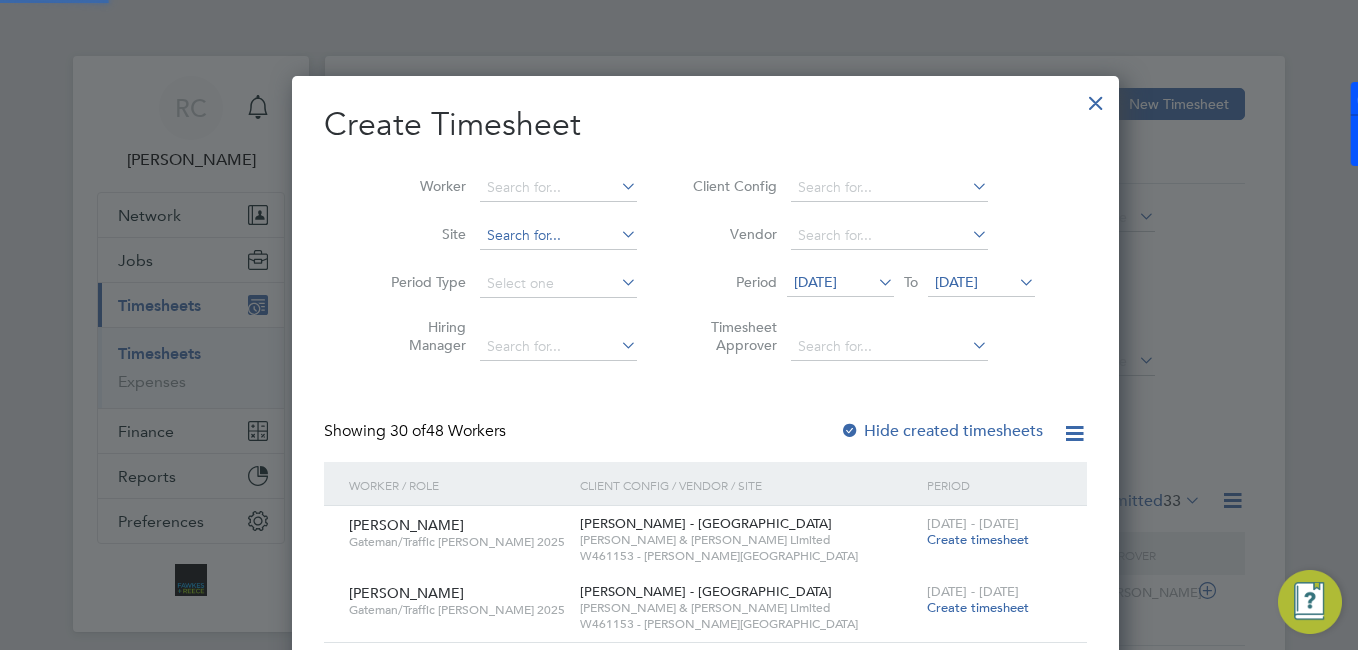 click at bounding box center (558, 236) 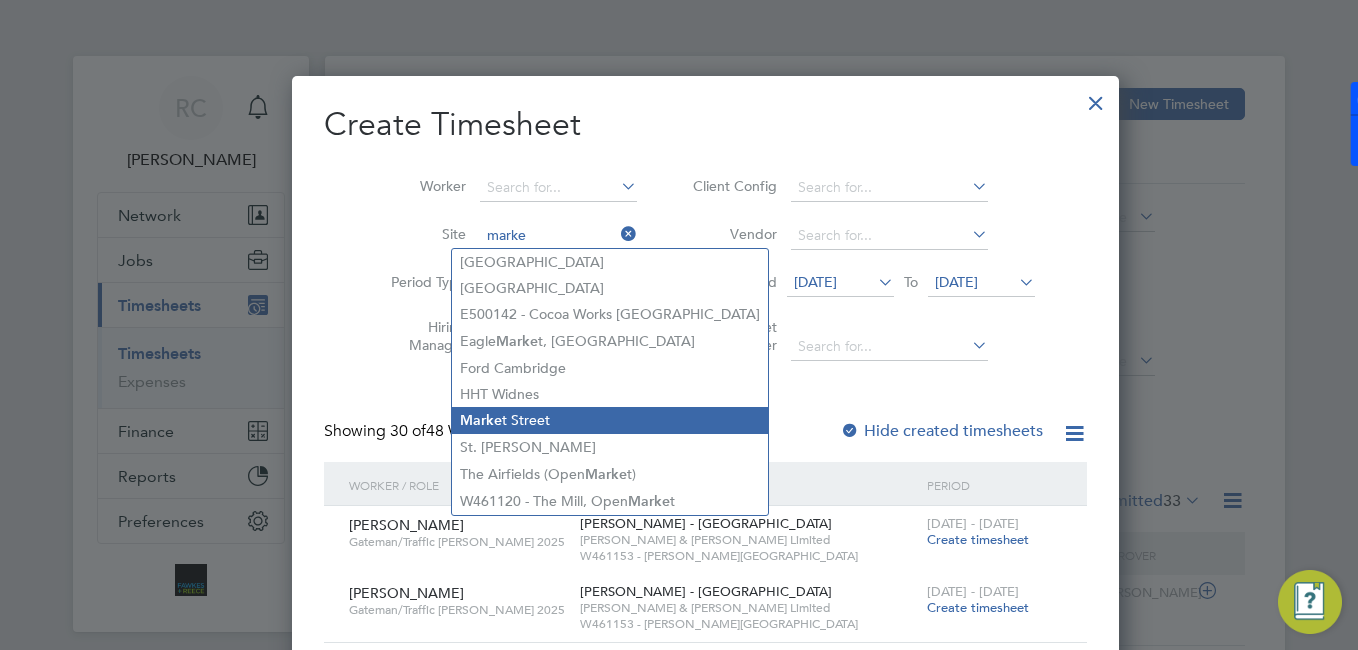 click on "Marke t Street" 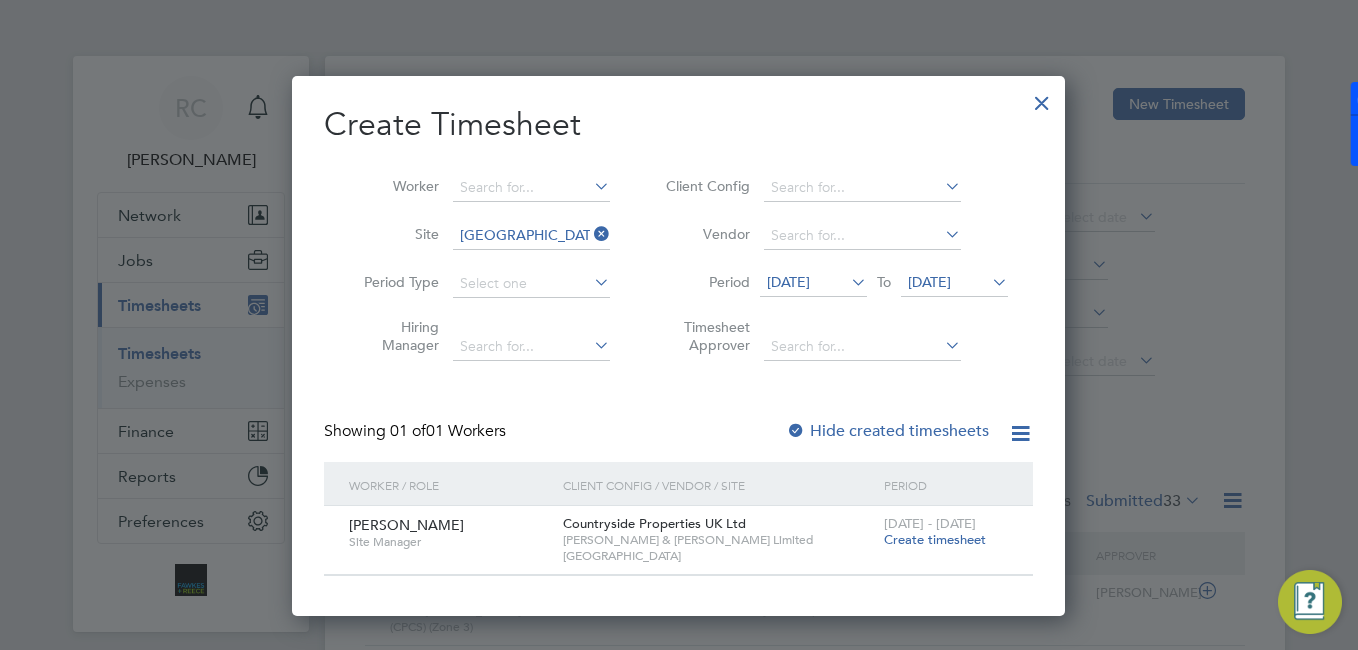click on "Create timesheet" at bounding box center [935, 539] 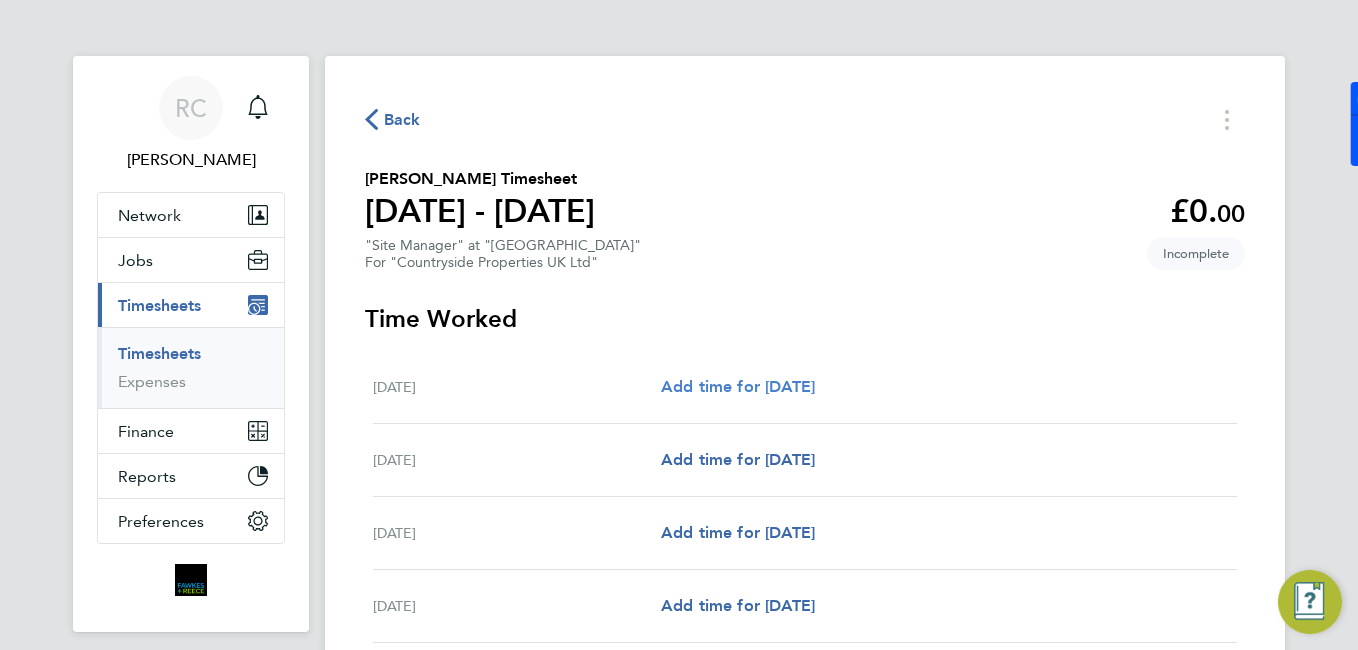 click on "Add time for Mon 07 Jul" at bounding box center (738, 386) 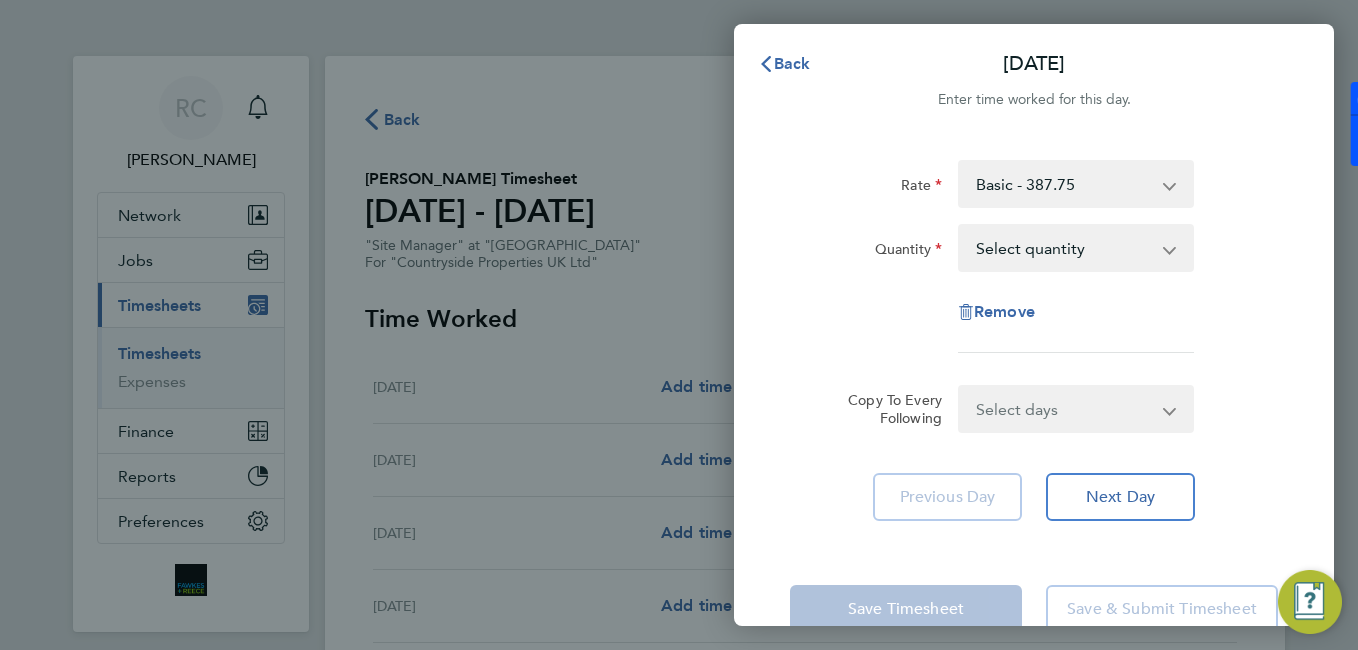 click on "Select quantity   0.5   1" at bounding box center [1064, 248] 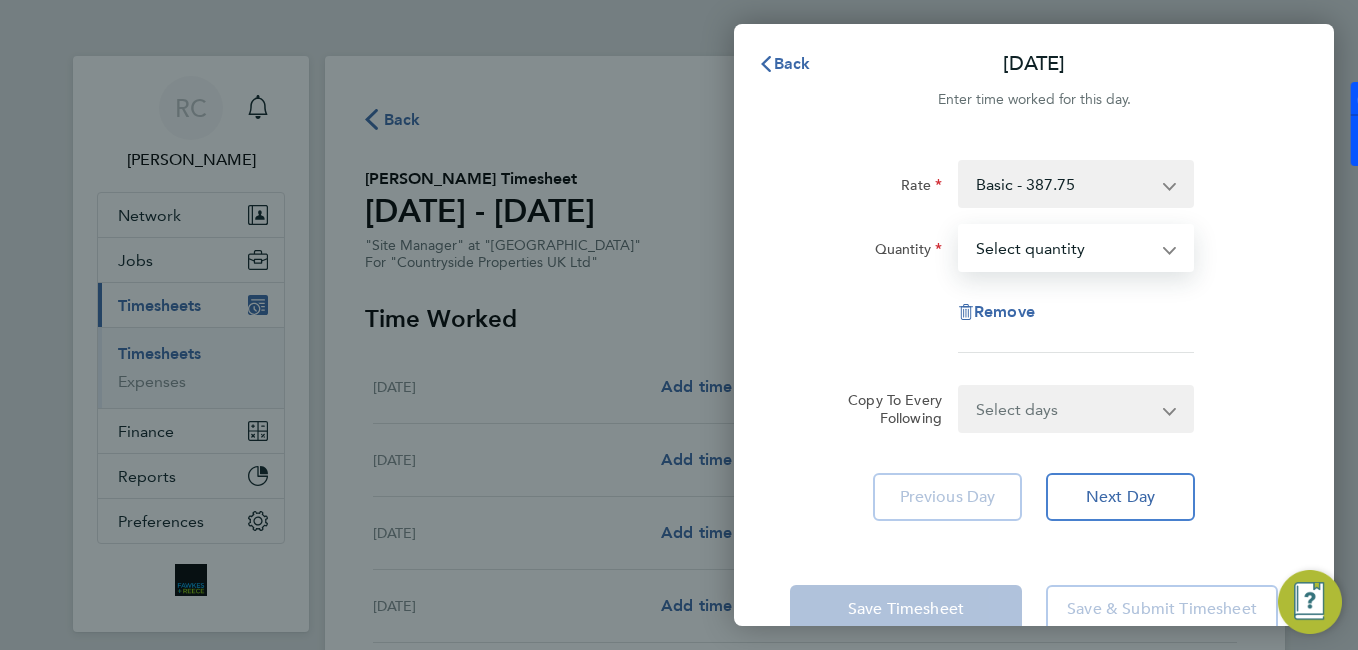 select on "1" 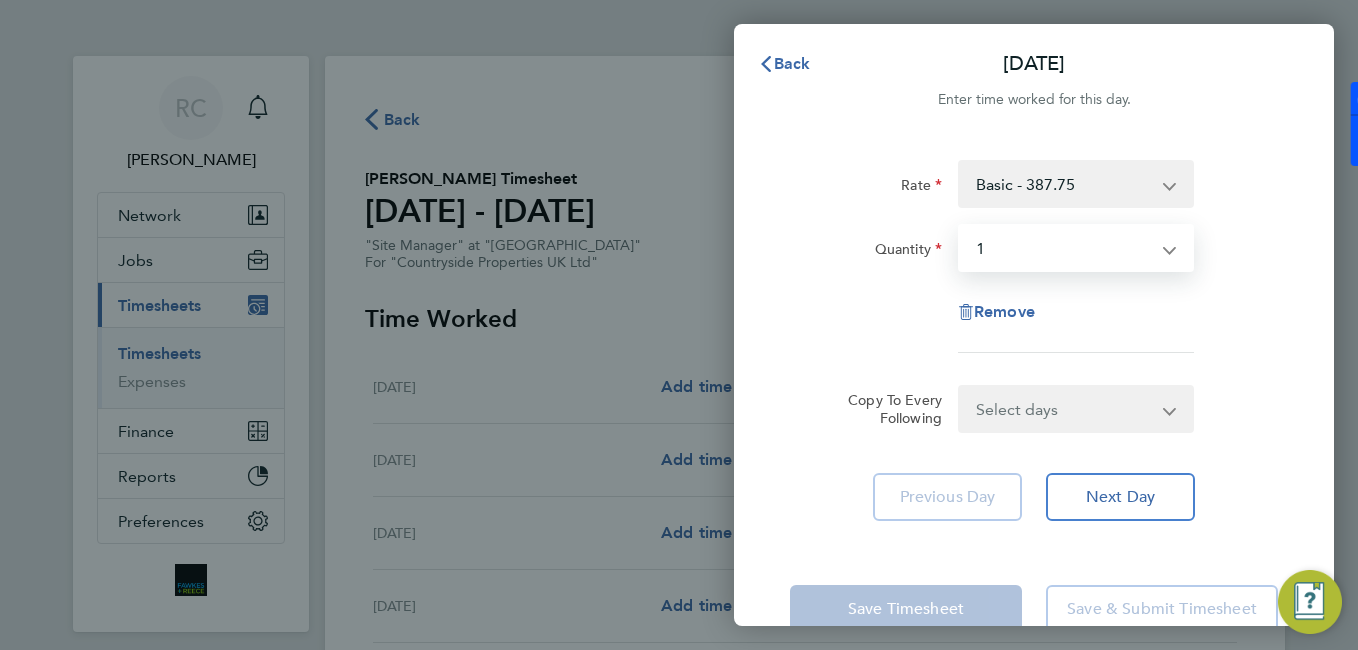click on "Select quantity   0.5   1" at bounding box center (1064, 248) 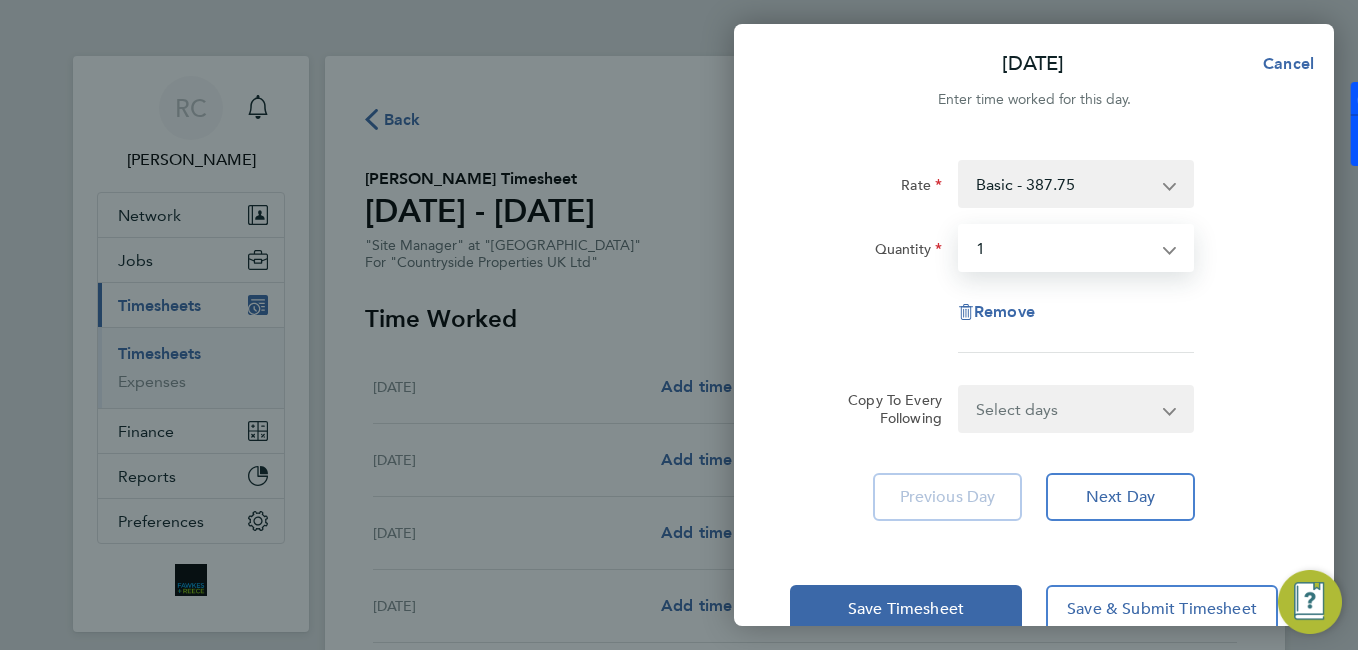click on "Select days   Day   Weekday (Mon-Fri)   Weekend (Sat-Sun)   Tuesday   Wednesday   Thursday   Friday   Saturday   Sunday" at bounding box center (1065, 409) 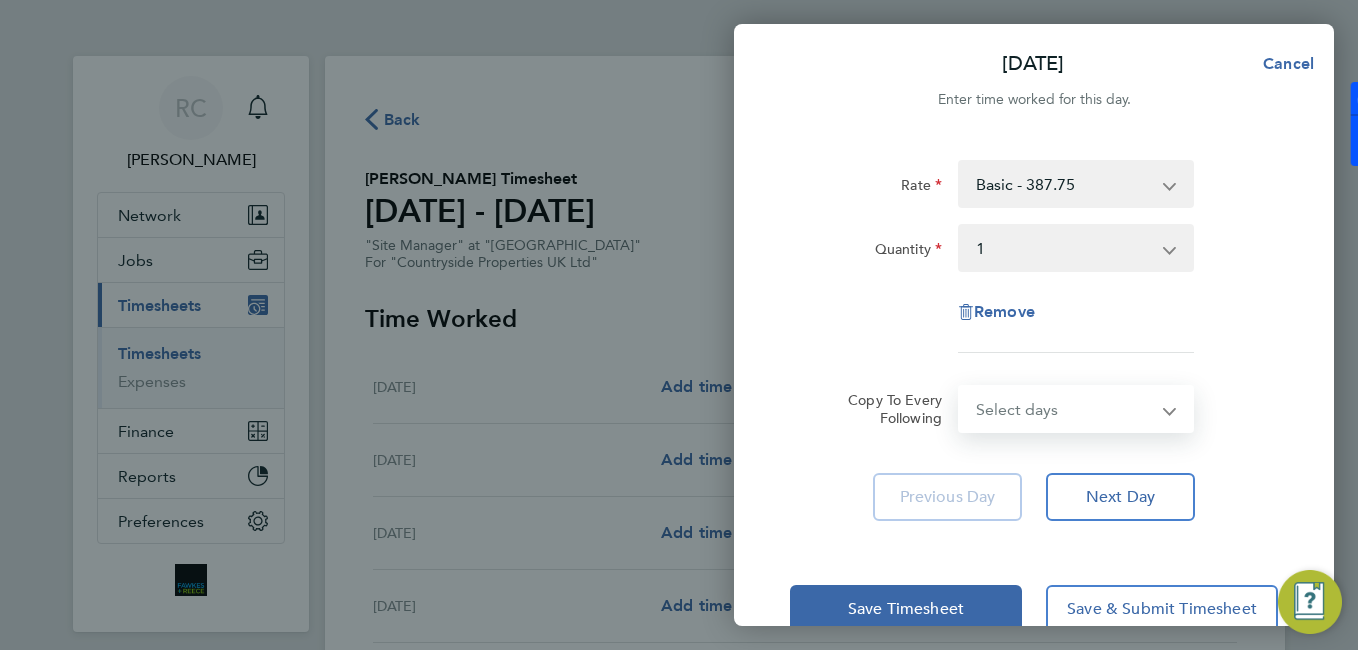 select on "WEEKDAY" 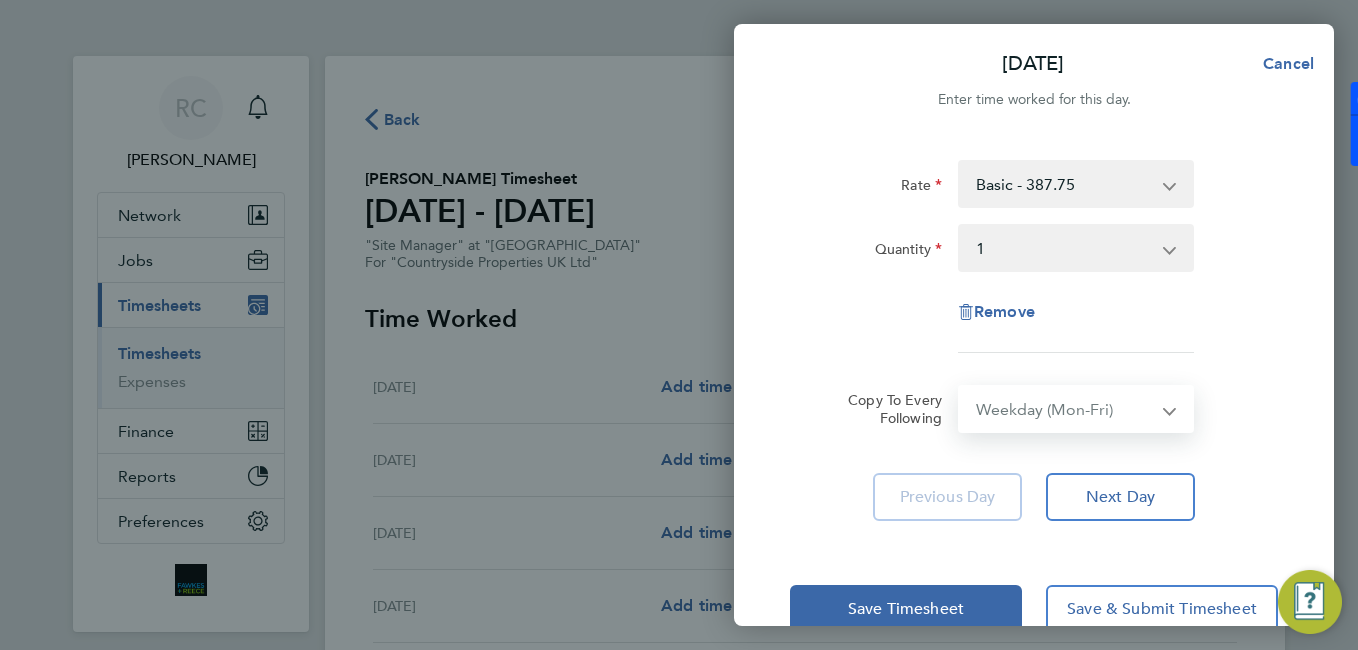 click on "Select days   Day   Weekday (Mon-Fri)   Weekend (Sat-Sun)   Tuesday   Wednesday   Thursday   Friday   Saturday   Sunday" at bounding box center (1065, 409) 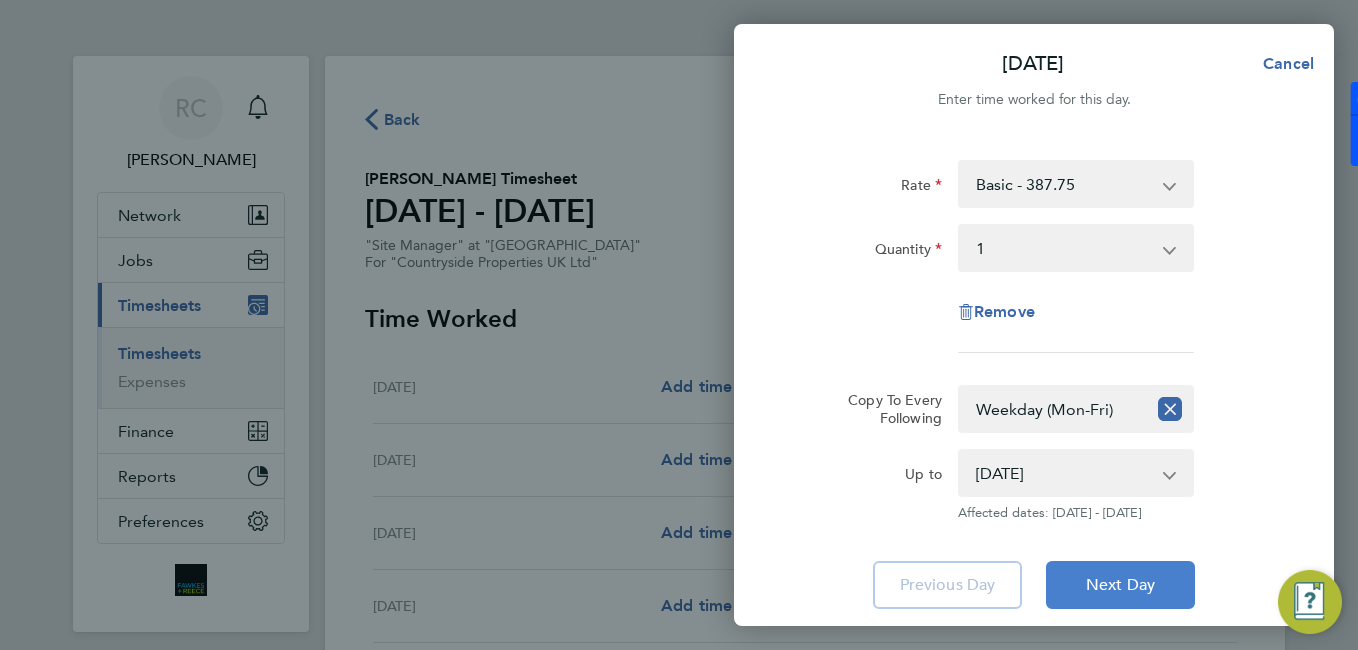 click on "Next Day" 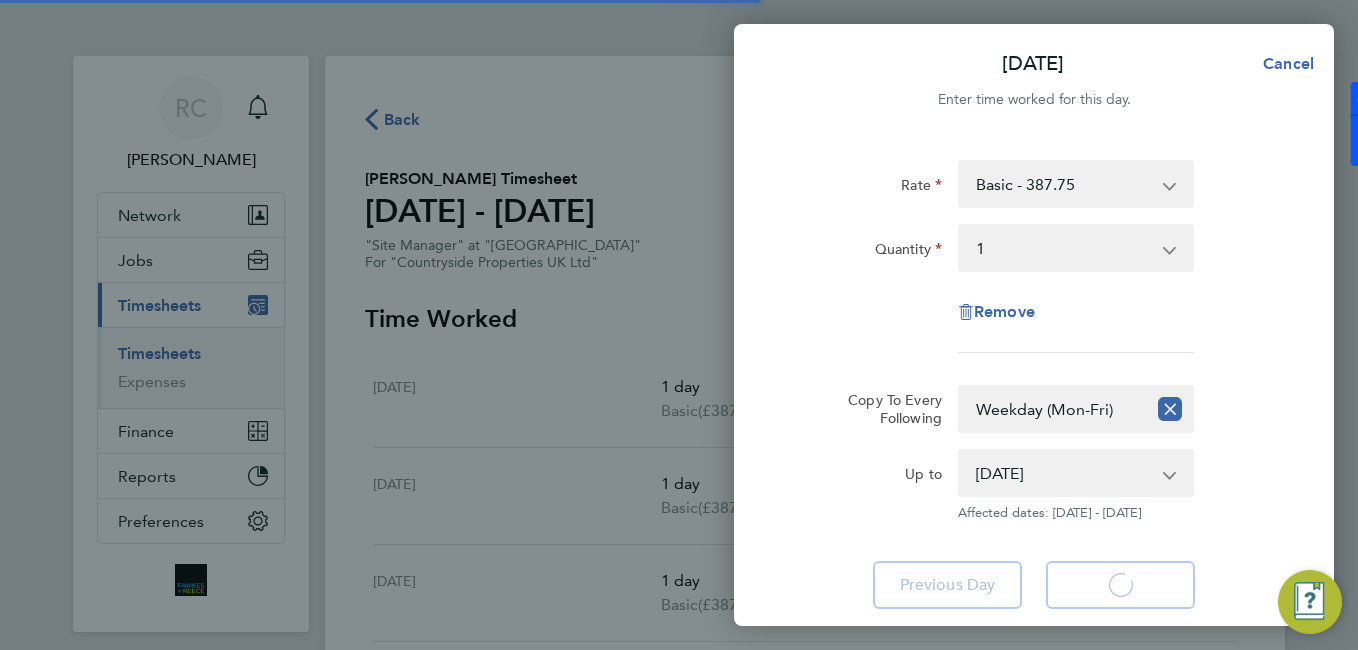 select on "1" 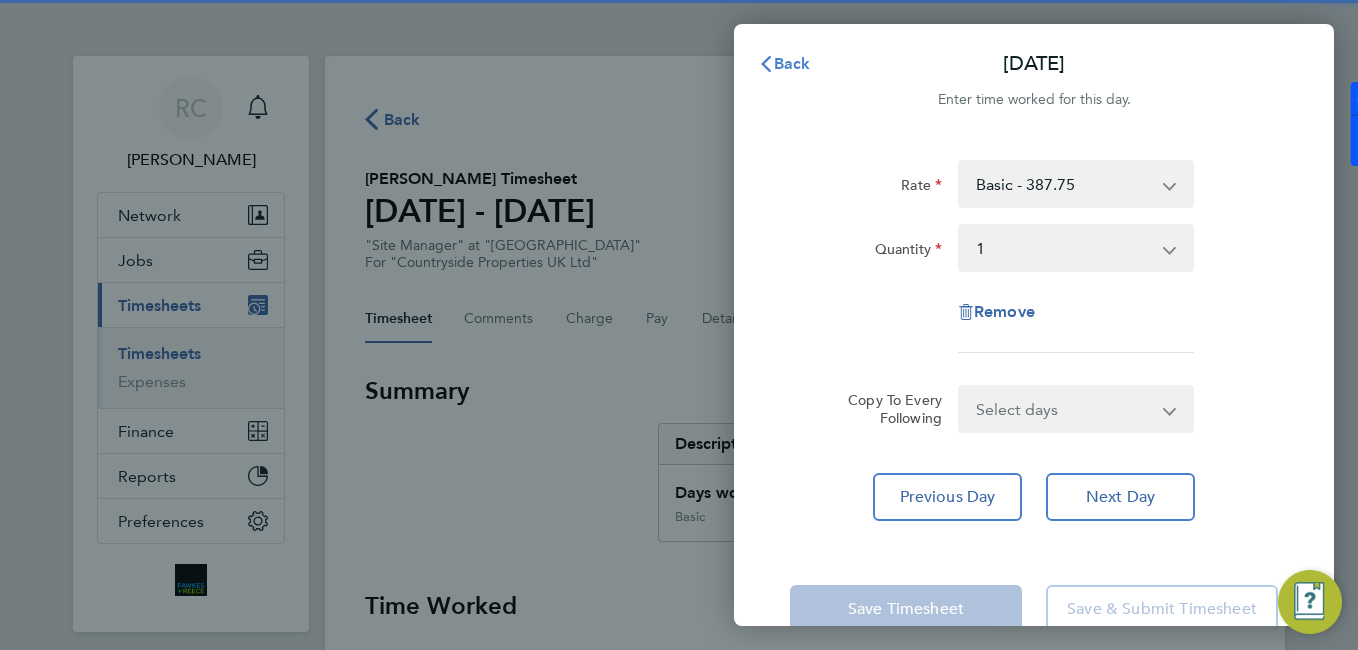click on "Back" 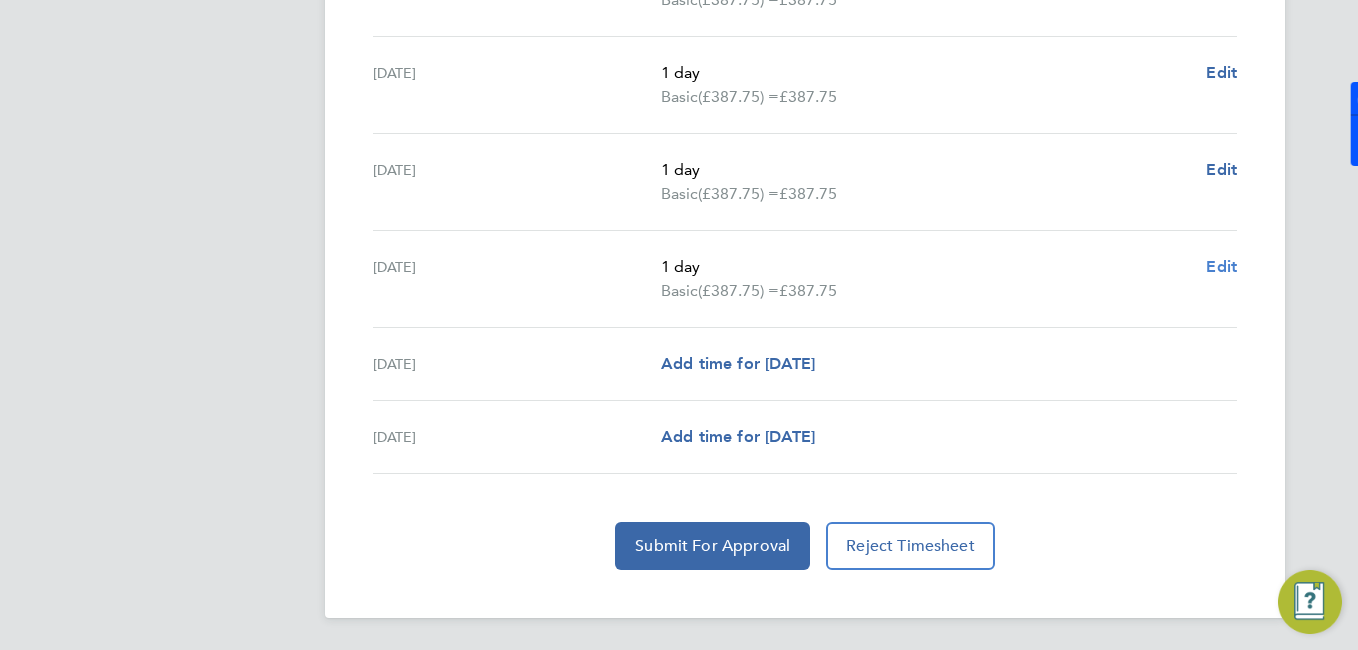 click on "Edit" at bounding box center (1221, 266) 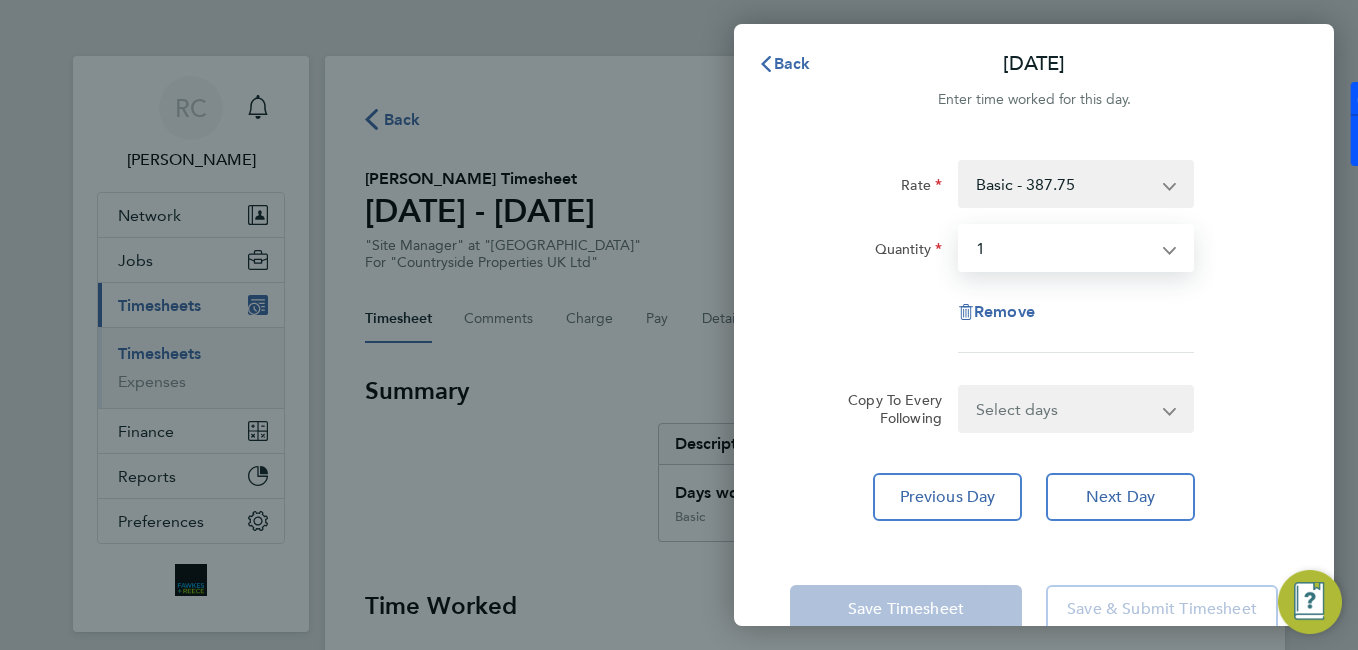 click on "Select quantity   0.5   1" at bounding box center (1064, 248) 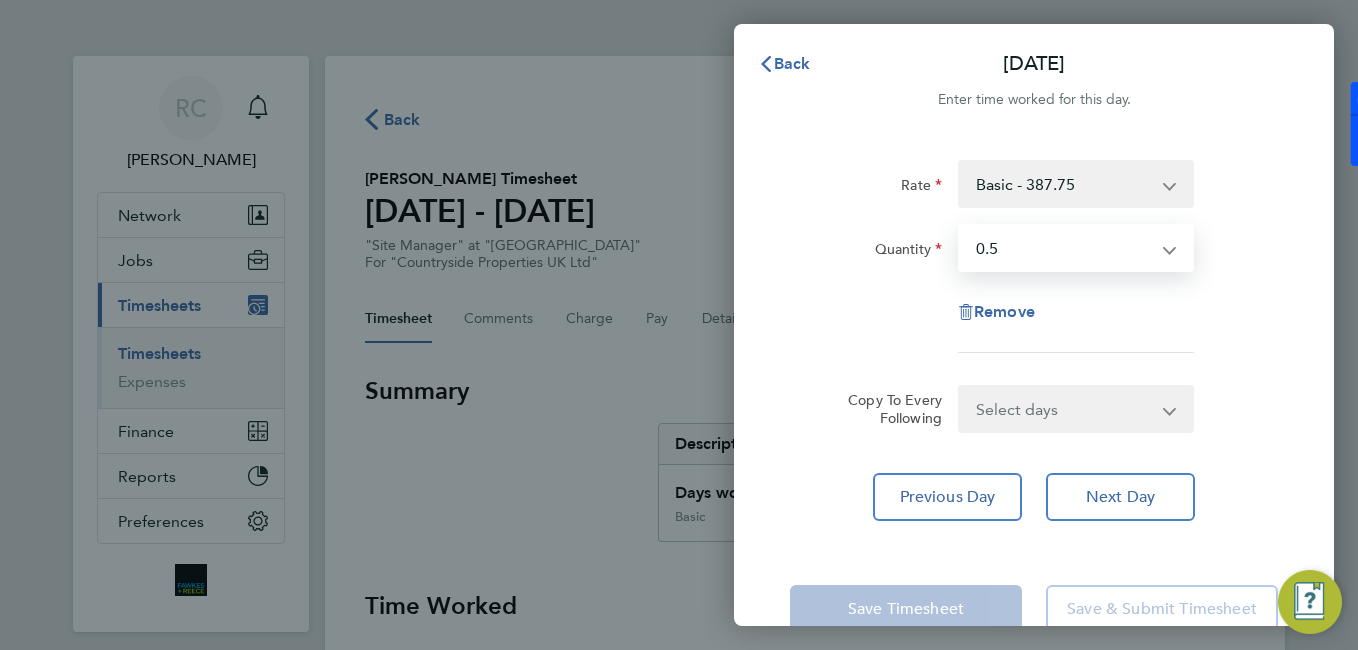 click on "Select quantity   0.5   1" at bounding box center (1064, 248) 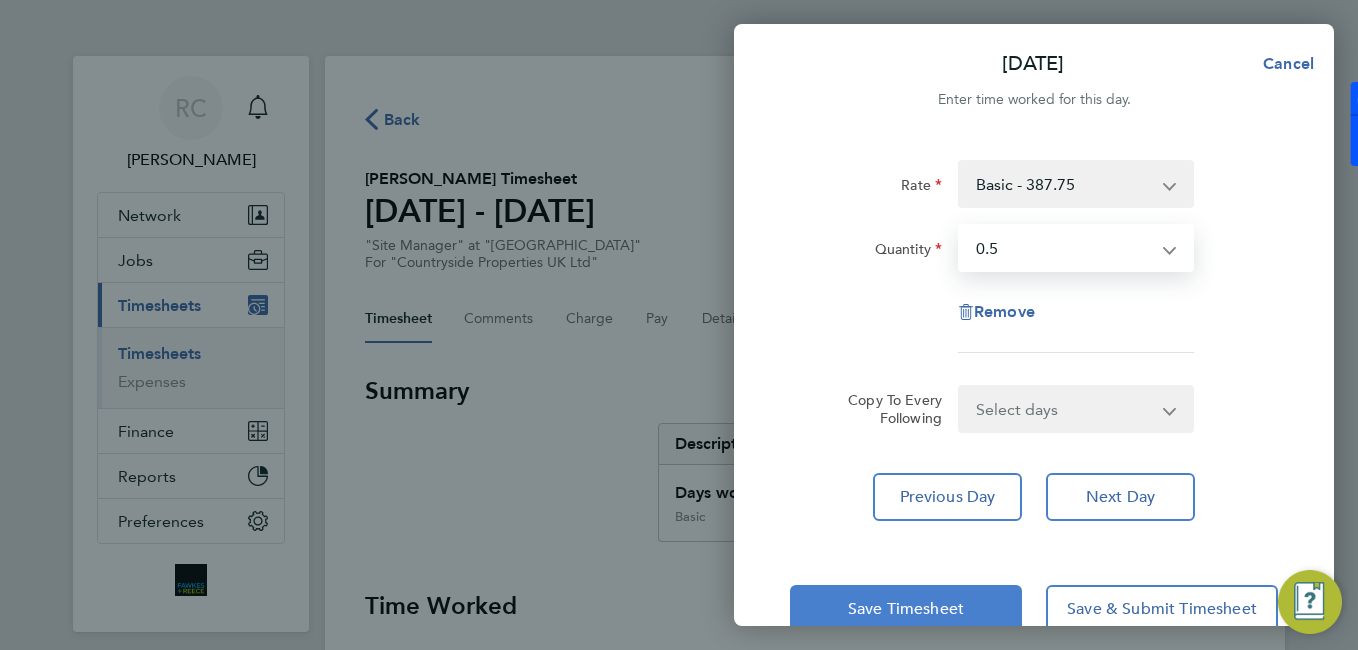 click on "Save Timesheet" 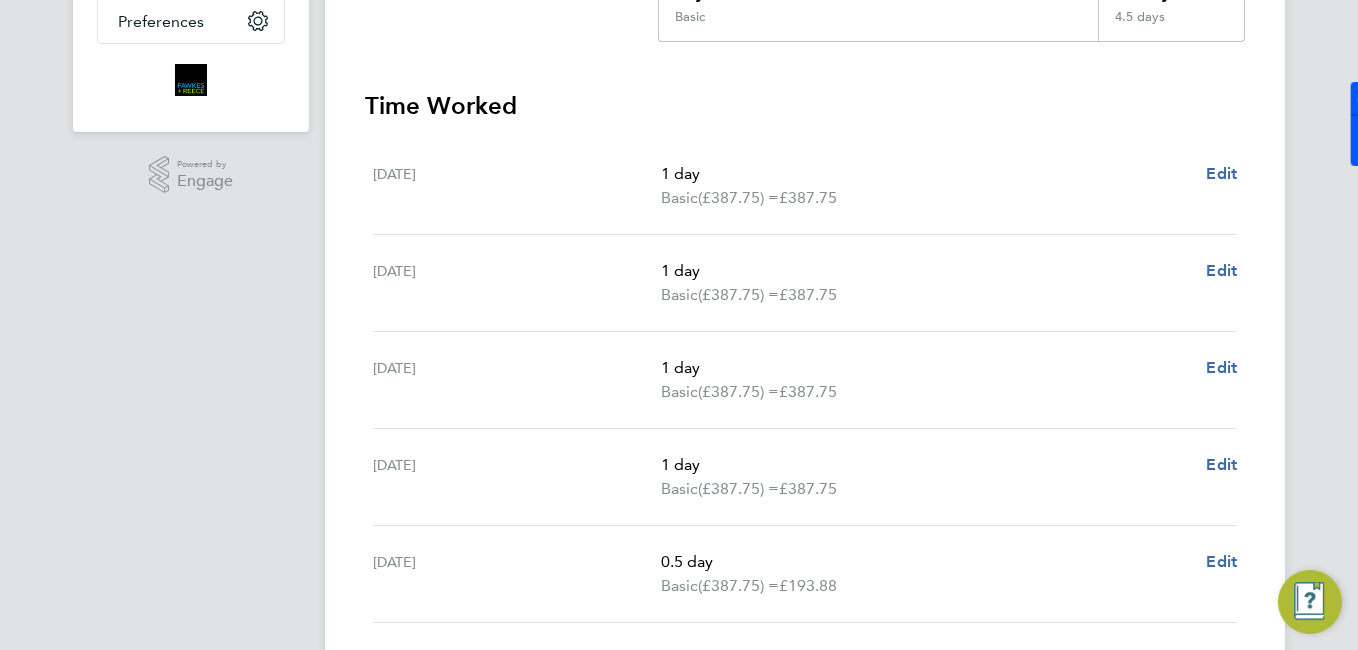 scroll, scrollTop: 795, scrollLeft: 0, axis: vertical 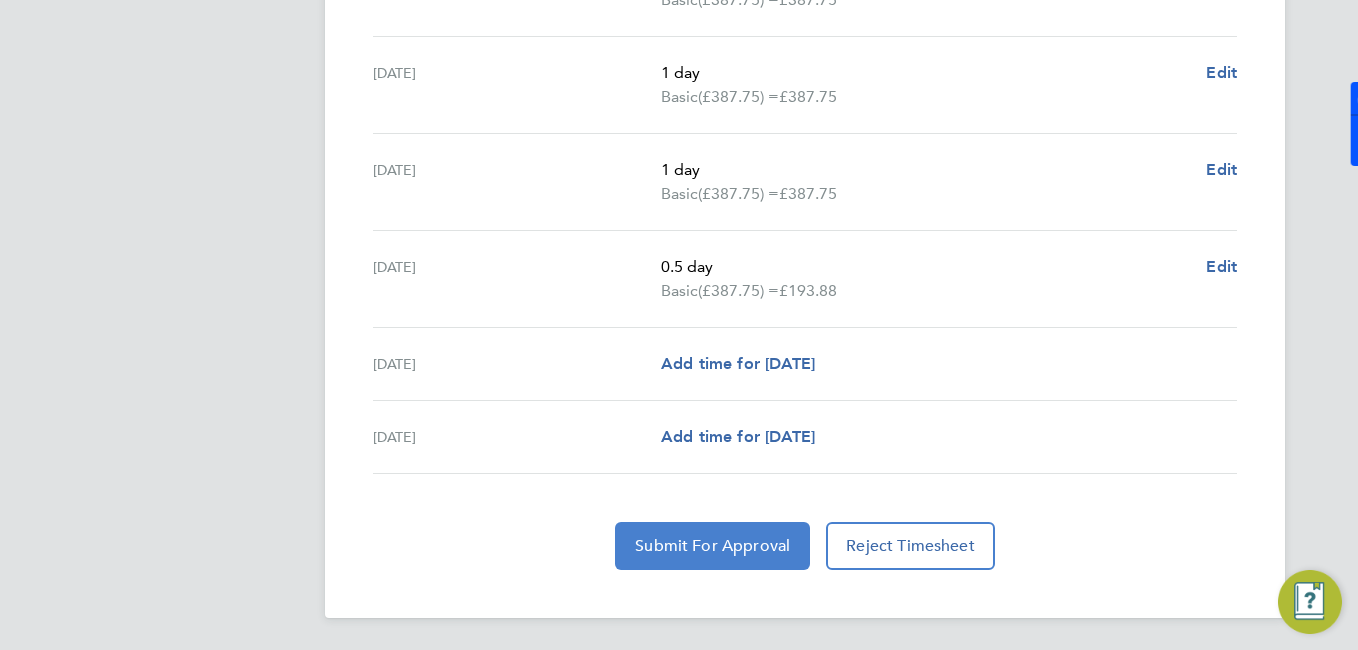 click on "Submit For Approval" 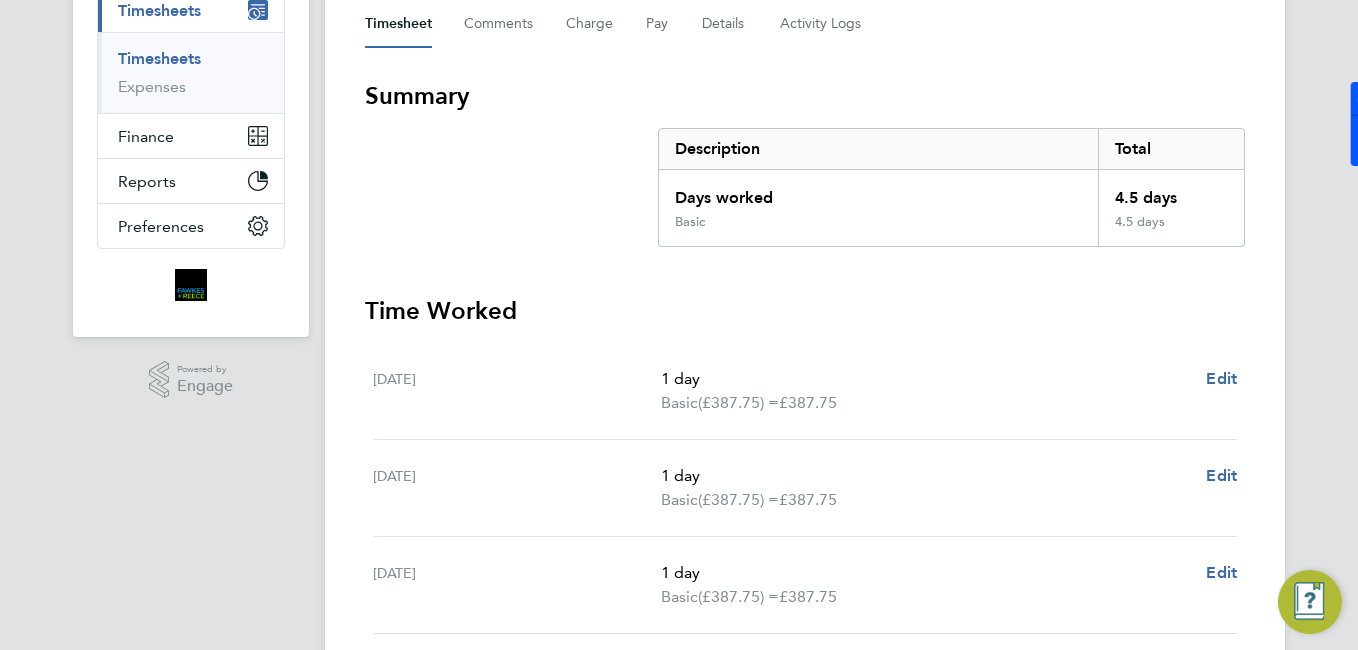 scroll, scrollTop: 0, scrollLeft: 0, axis: both 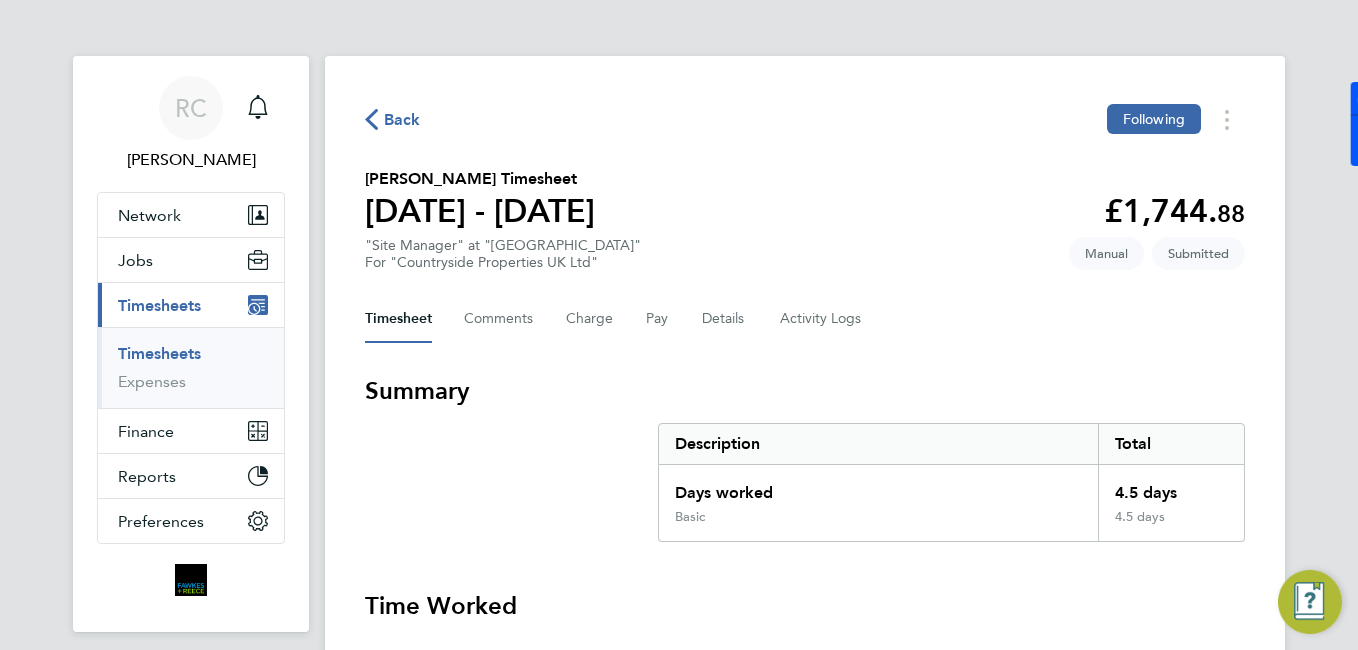 click on "Timesheets" at bounding box center (159, 353) 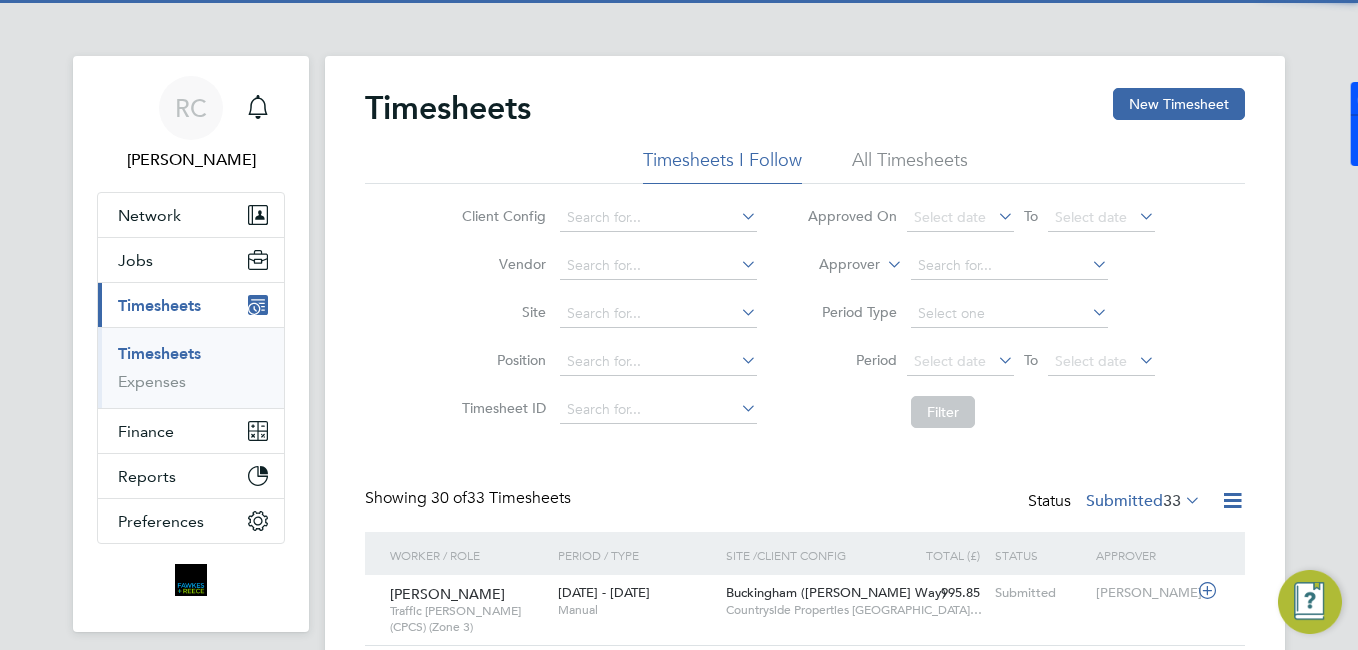scroll, scrollTop: 10, scrollLeft: 10, axis: both 